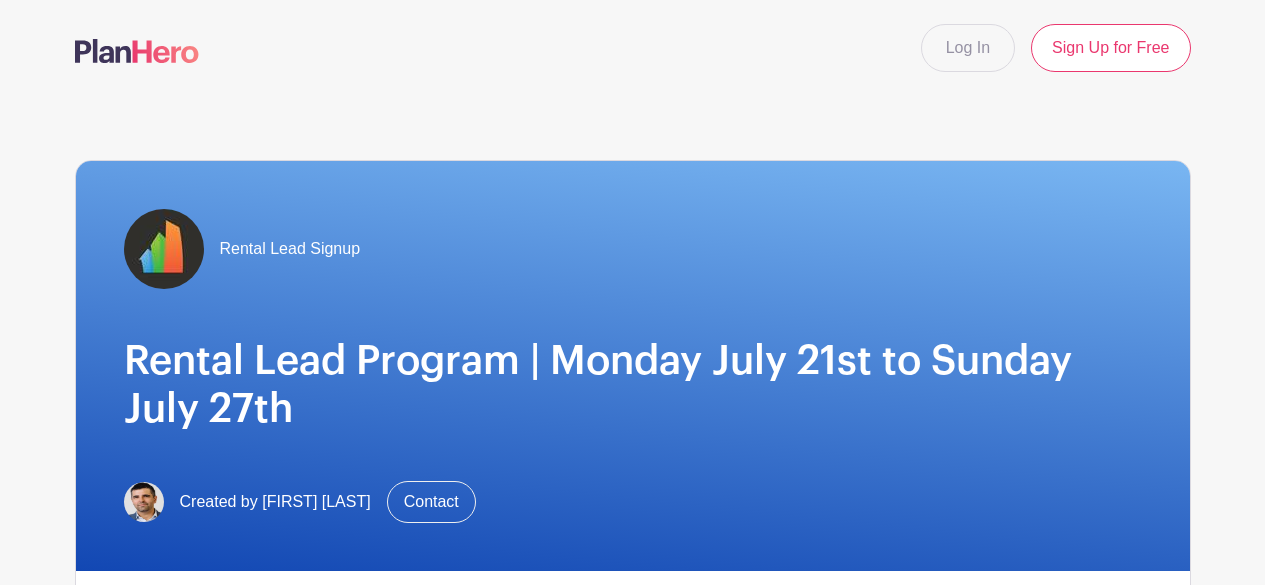 scroll, scrollTop: 0, scrollLeft: 0, axis: both 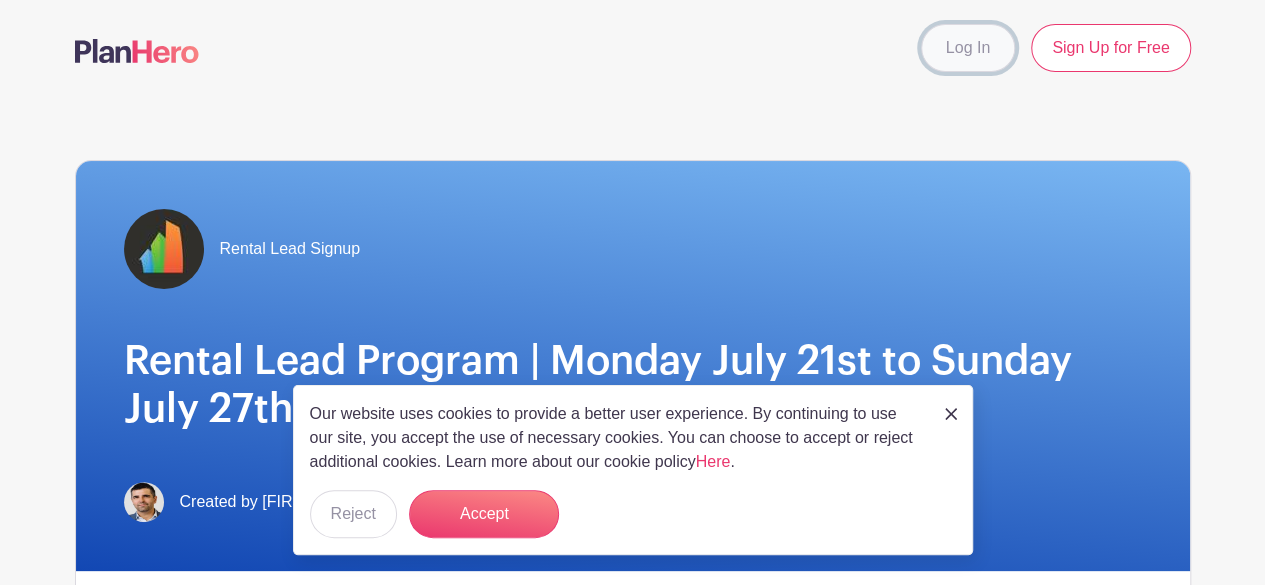 click on "Log In" at bounding box center [968, 48] 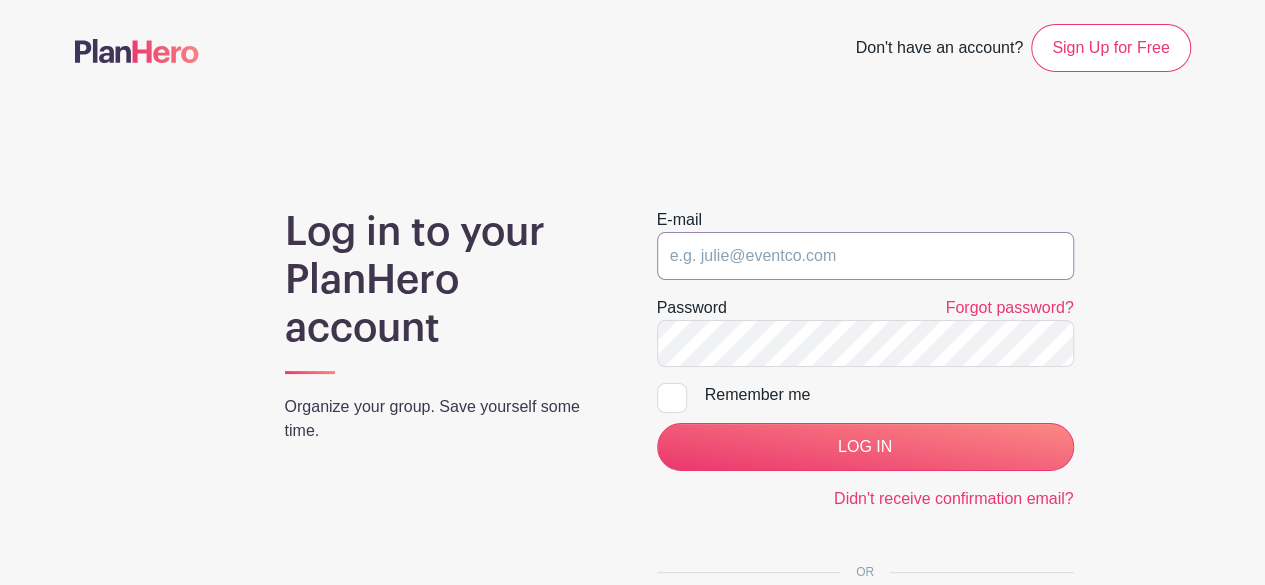 type on "gladys@fultongrace.com" 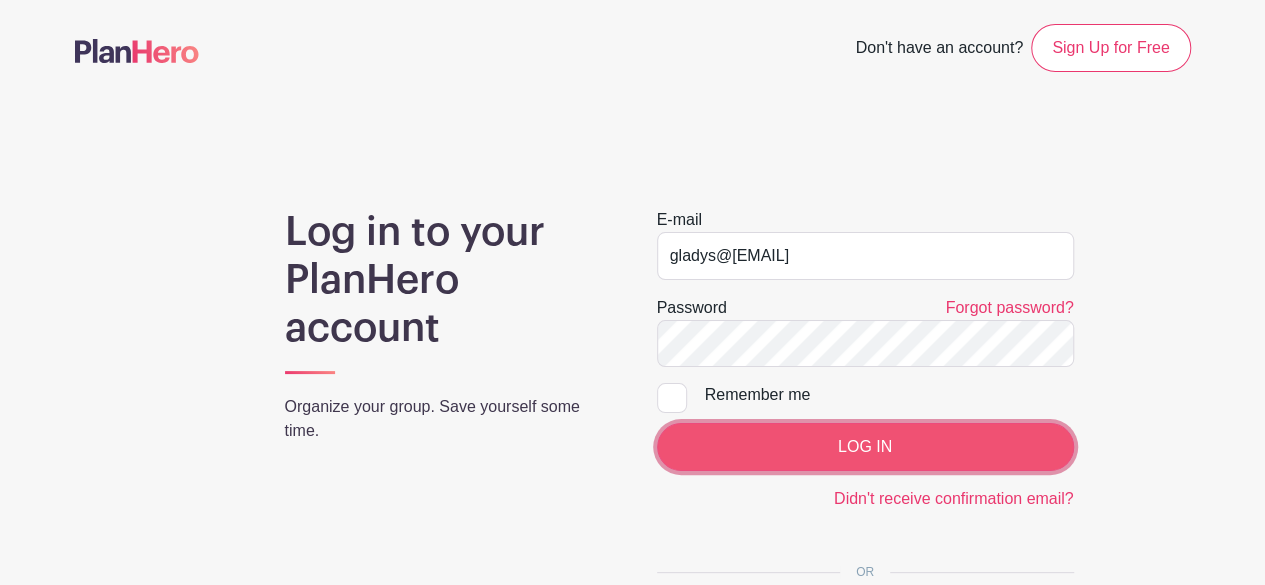 click on "LOG IN" at bounding box center [865, 447] 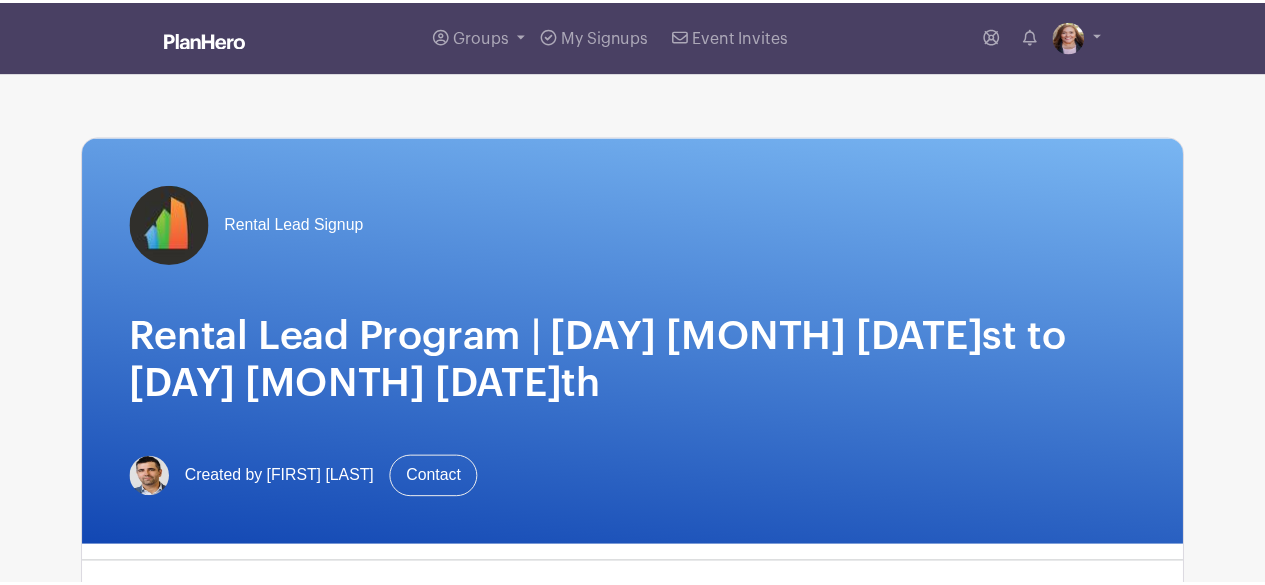 scroll, scrollTop: 0, scrollLeft: 0, axis: both 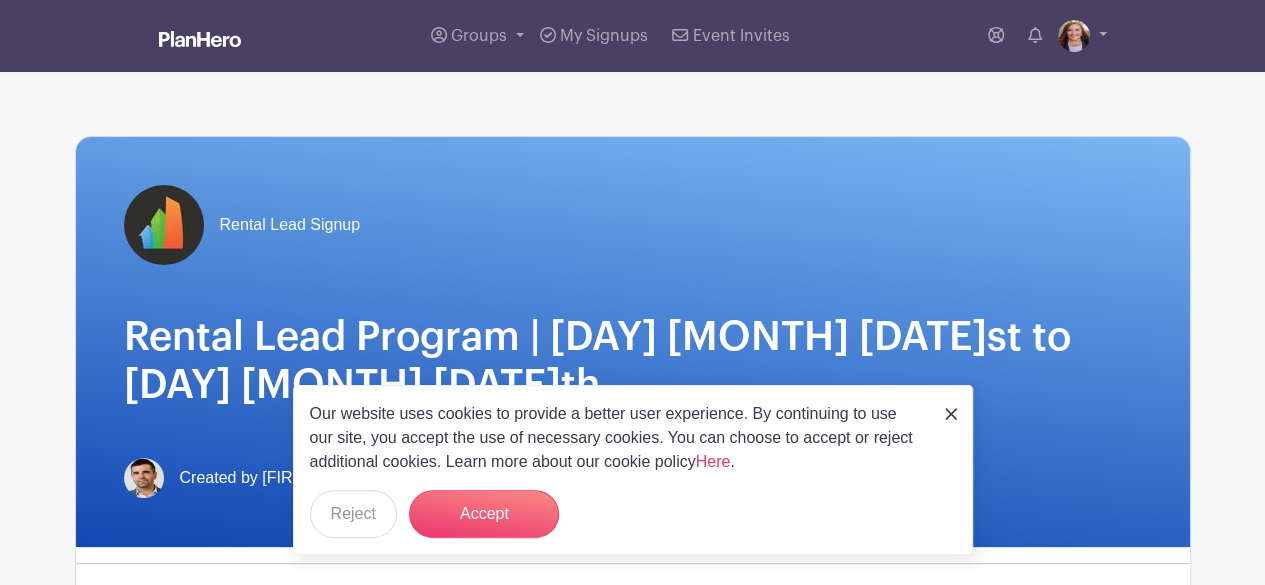 click at bounding box center [951, 414] 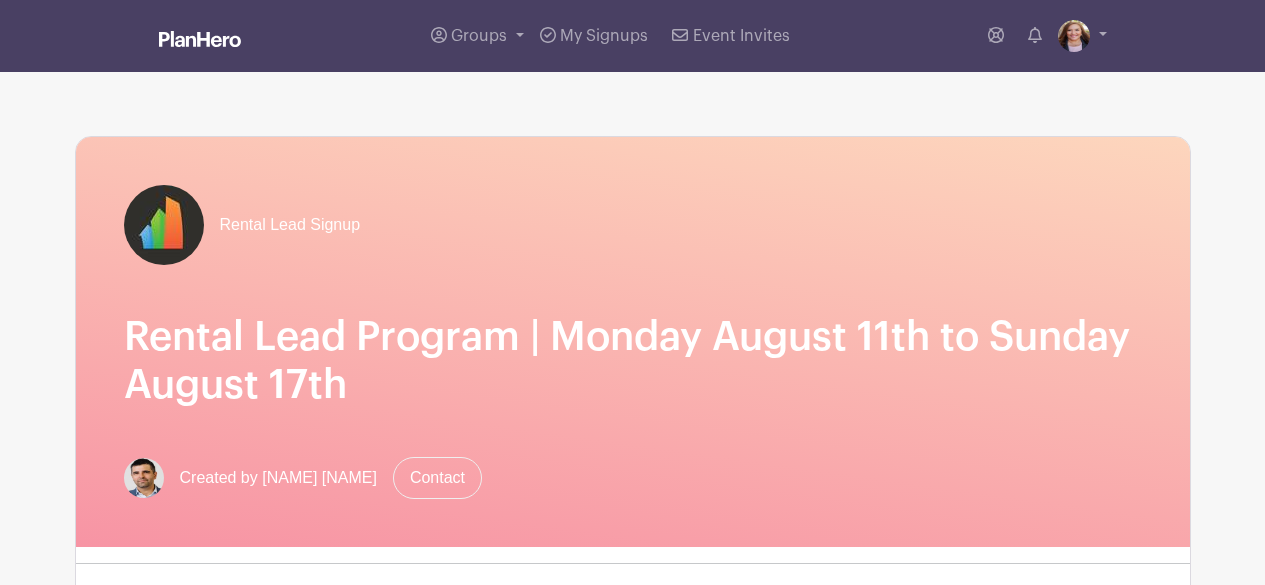scroll, scrollTop: 180, scrollLeft: 0, axis: vertical 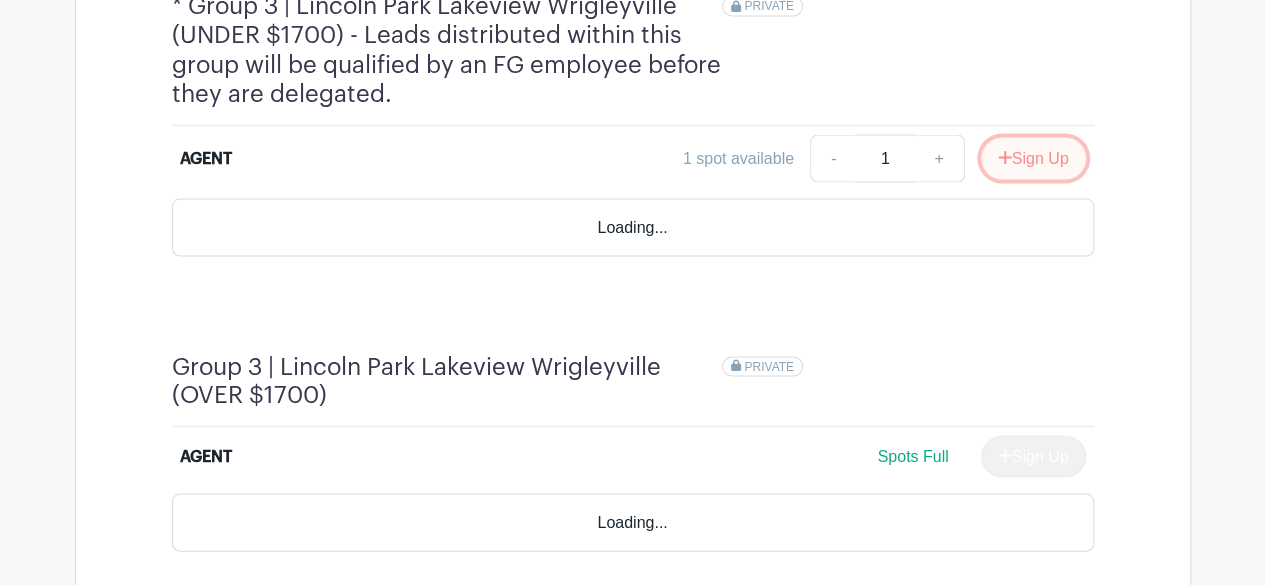 click on "Sign Up" at bounding box center [1033, 158] 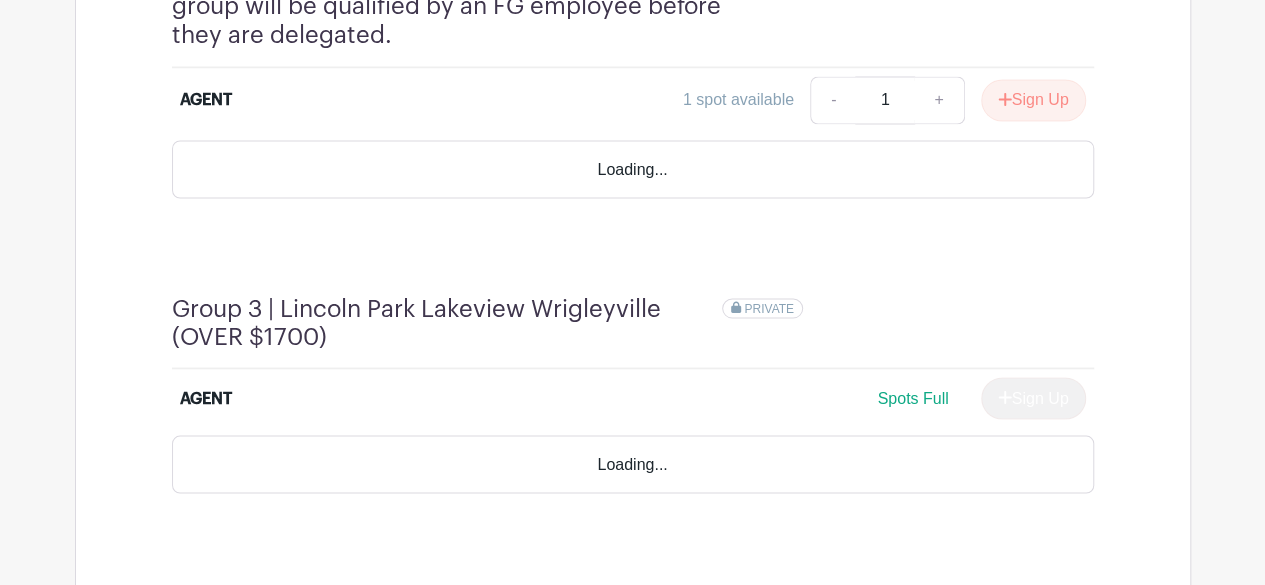 scroll, scrollTop: 1723, scrollLeft: 0, axis: vertical 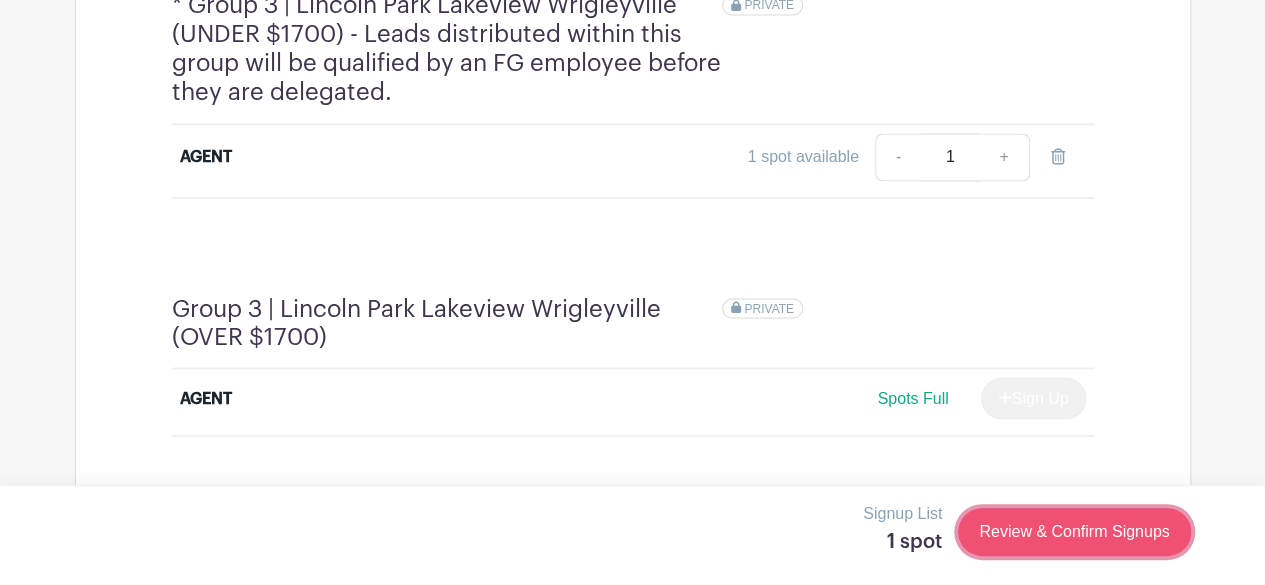 click on "Review & Confirm Signups" at bounding box center [1074, 532] 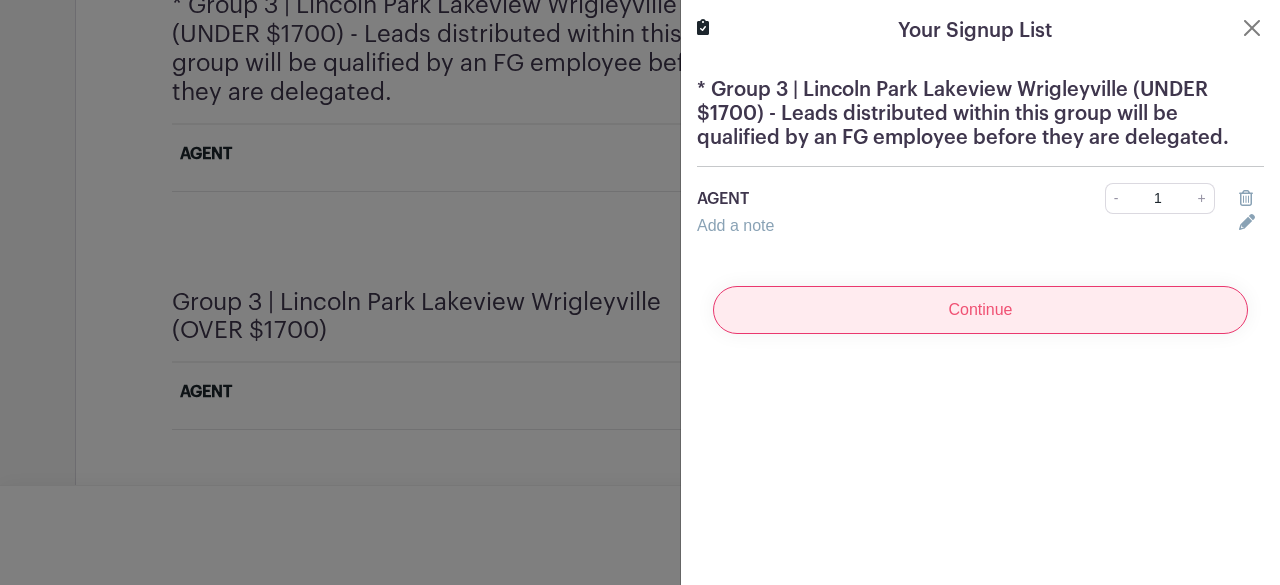 click on "Continue" at bounding box center [980, 310] 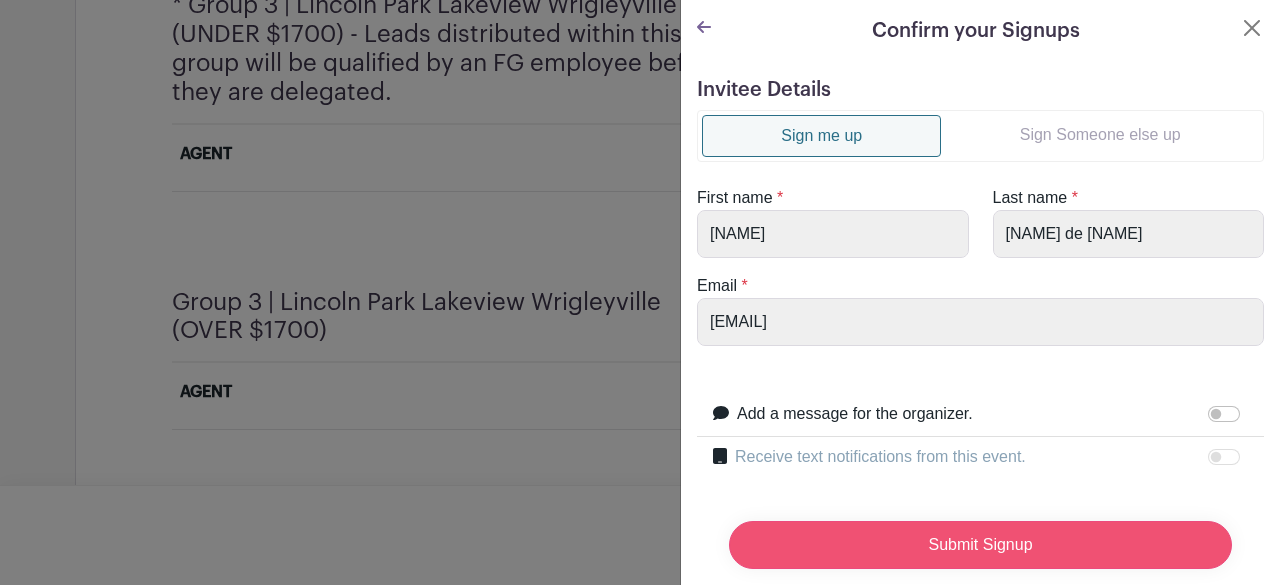 click on "Submit Signup" at bounding box center [980, 545] 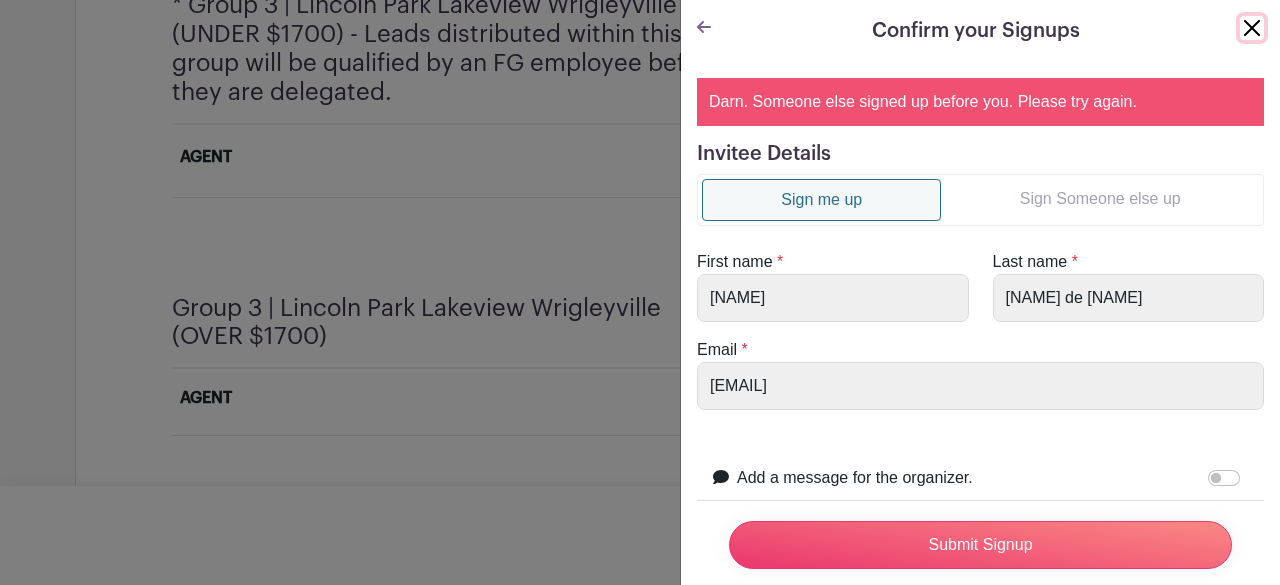 click at bounding box center (1252, 28) 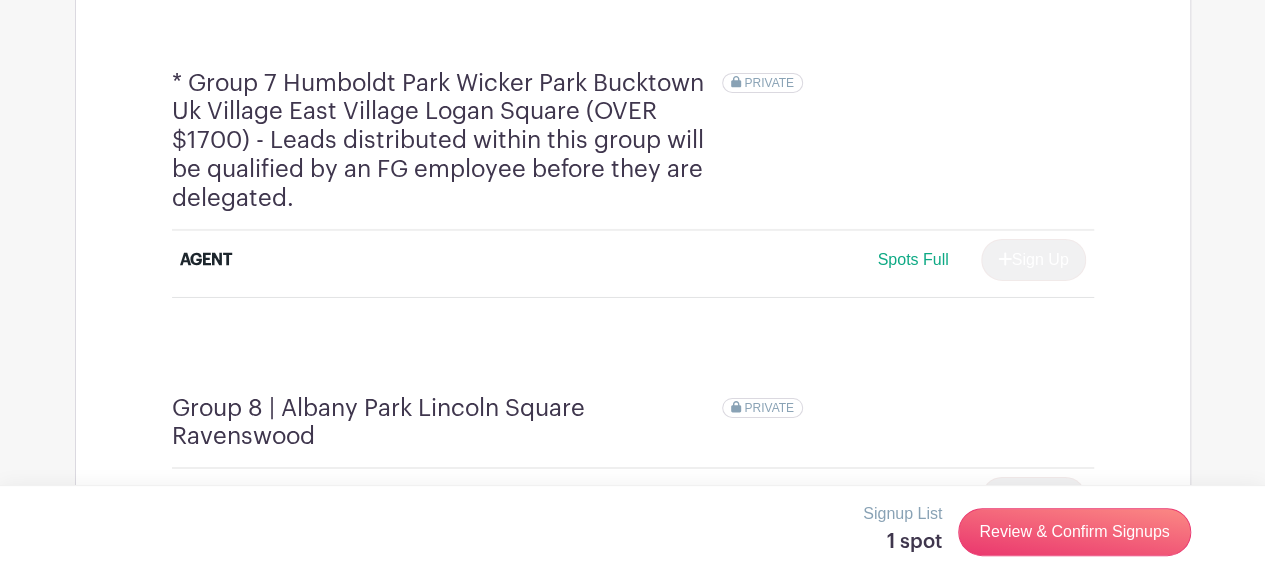 scroll, scrollTop: 3063, scrollLeft: 0, axis: vertical 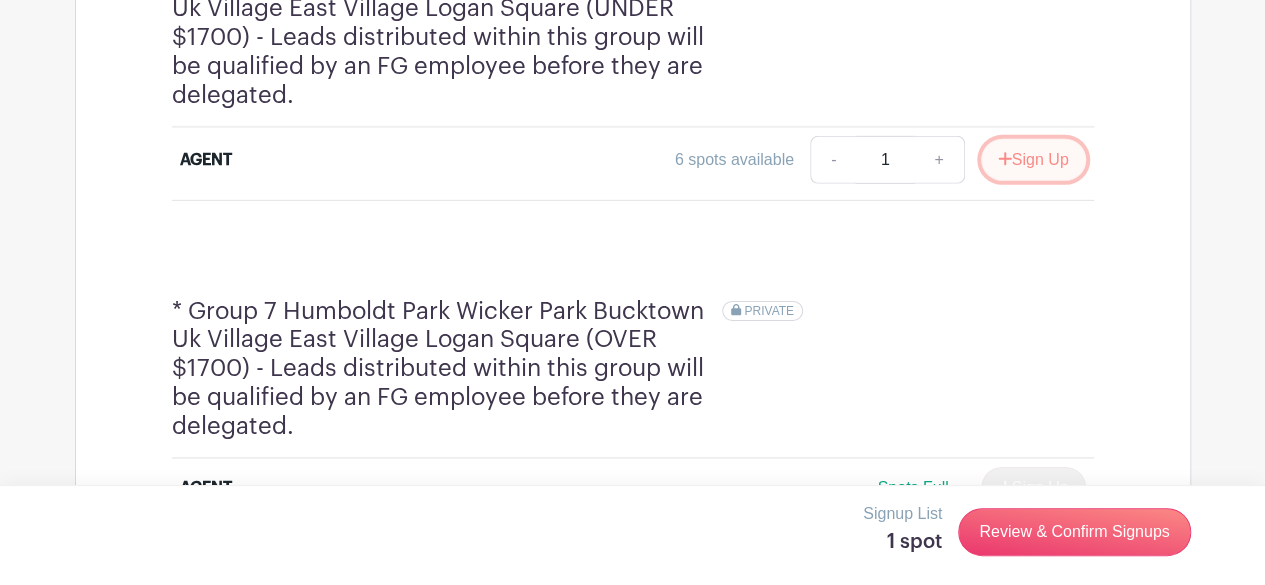 click 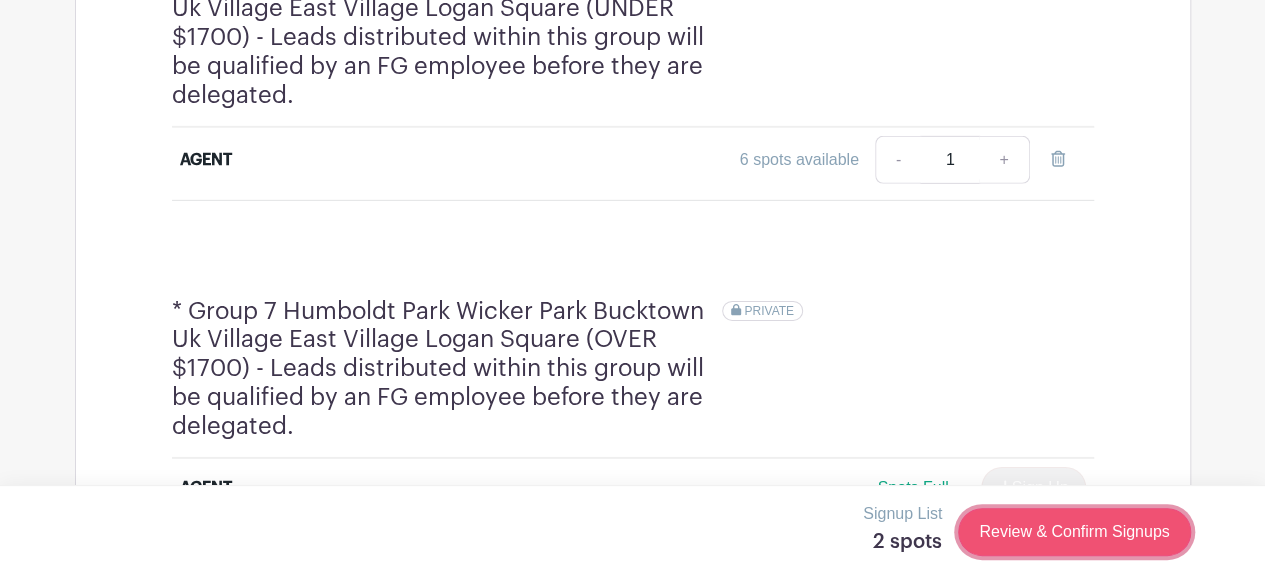 click on "Review & Confirm Signups" at bounding box center [1074, 532] 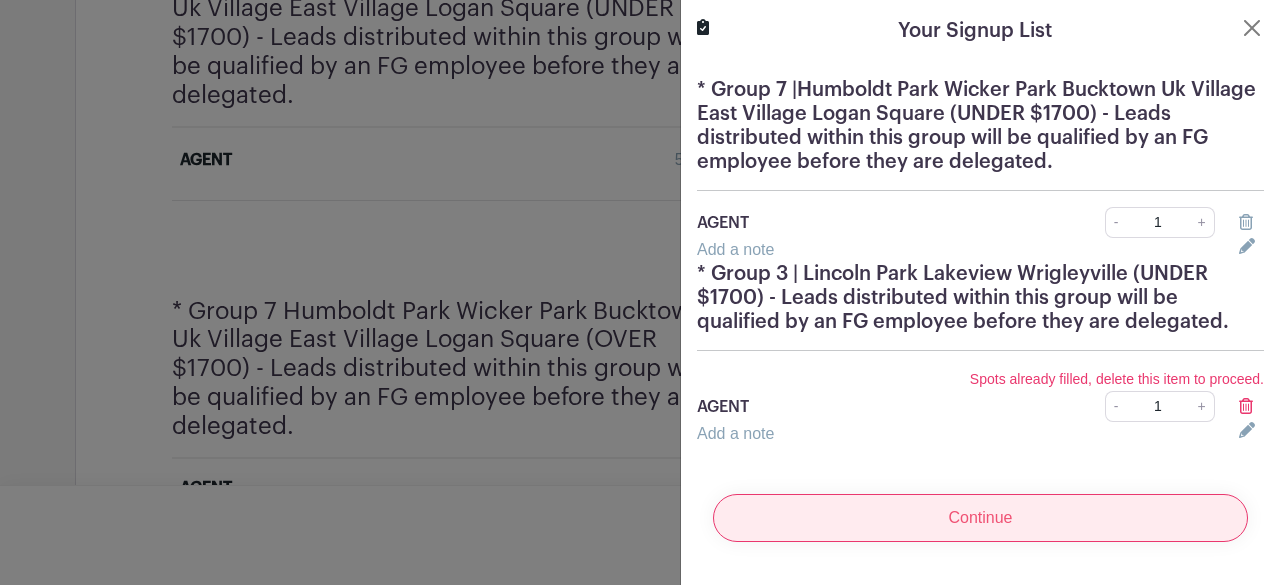 click on "Continue" at bounding box center [980, 518] 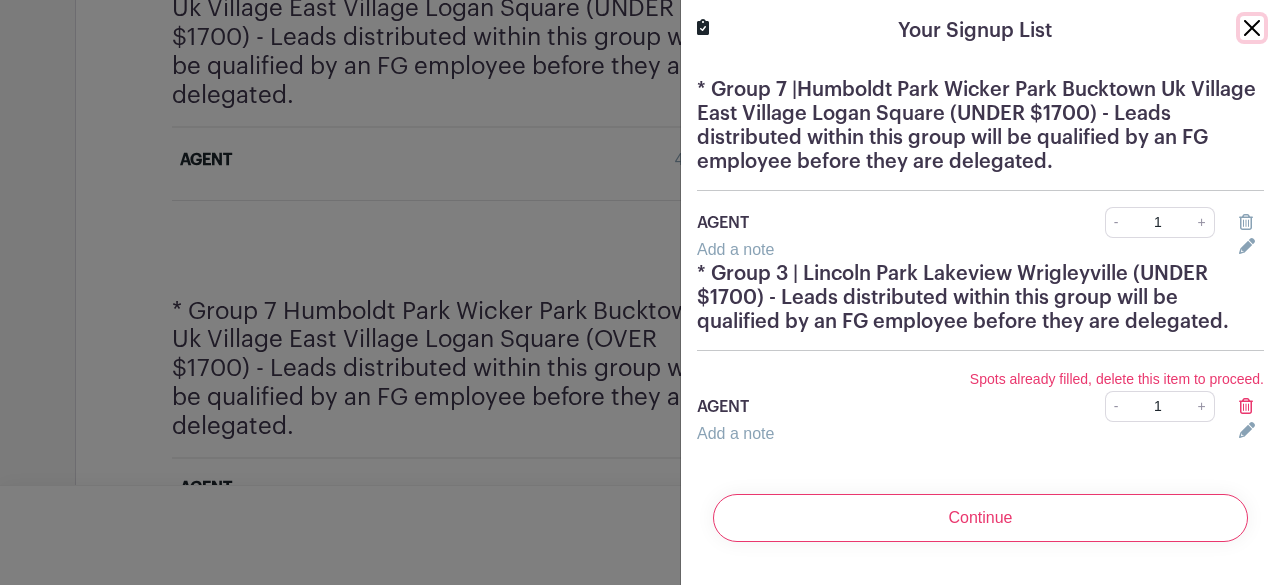 click at bounding box center (1252, 28) 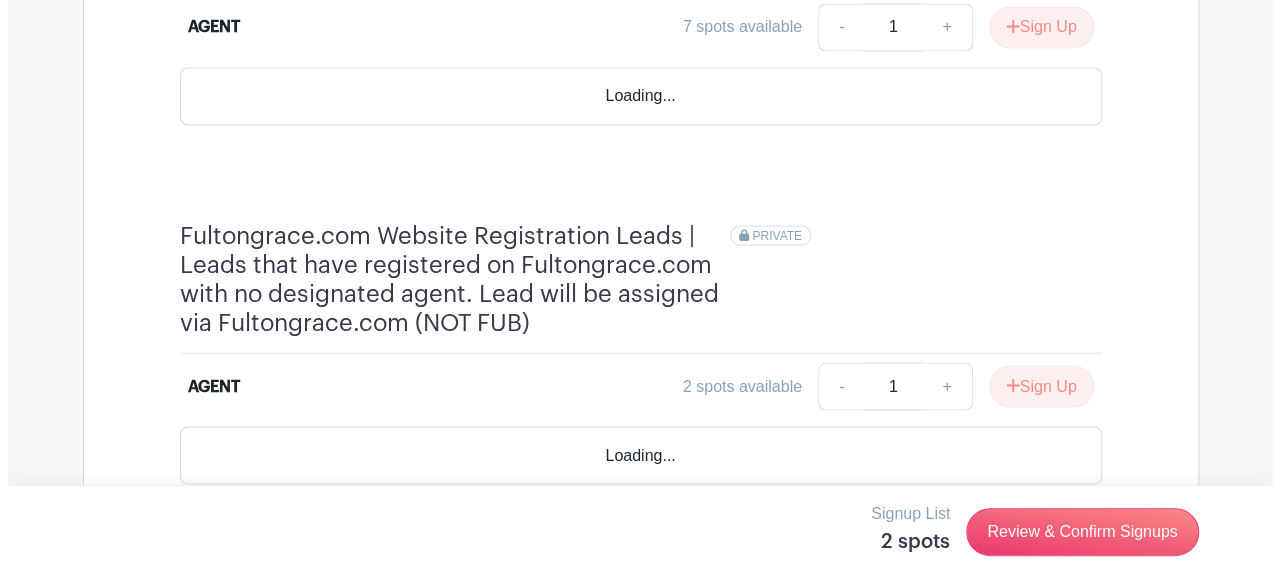 scroll, scrollTop: 5367, scrollLeft: 0, axis: vertical 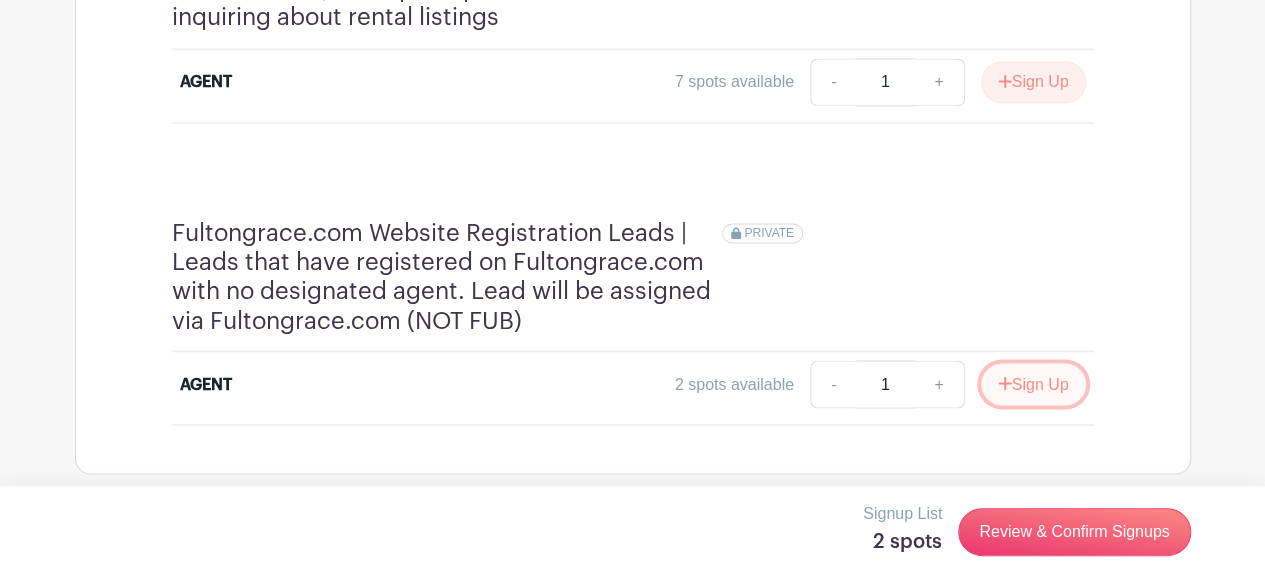 click on "Sign Up" at bounding box center (1033, 384) 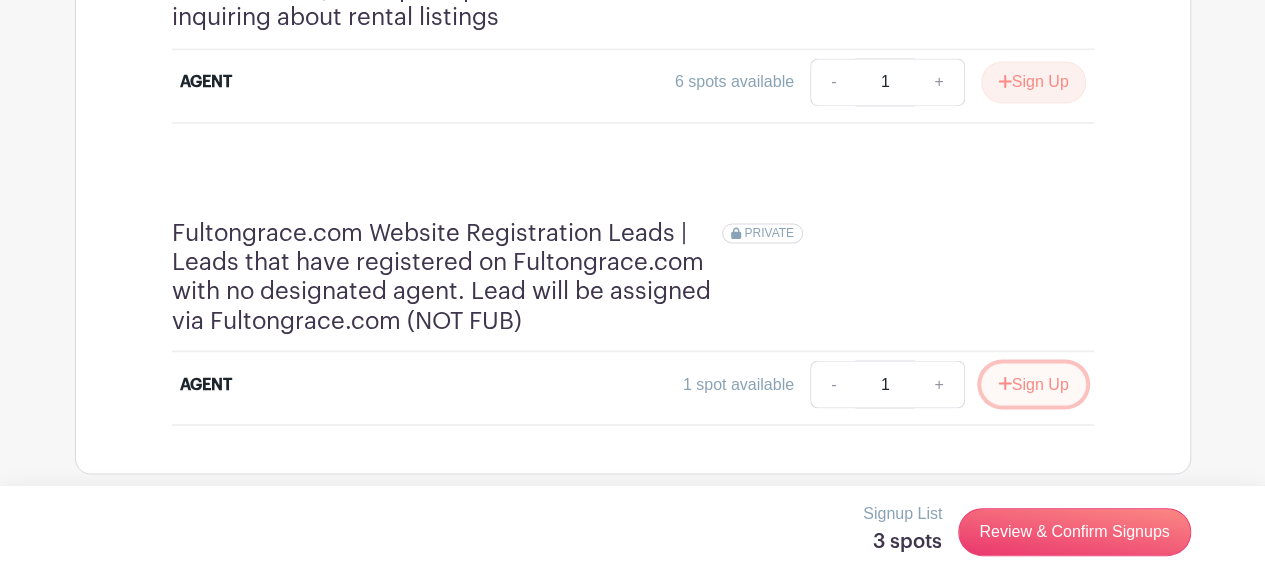 click on "Sign Up" at bounding box center [1033, 384] 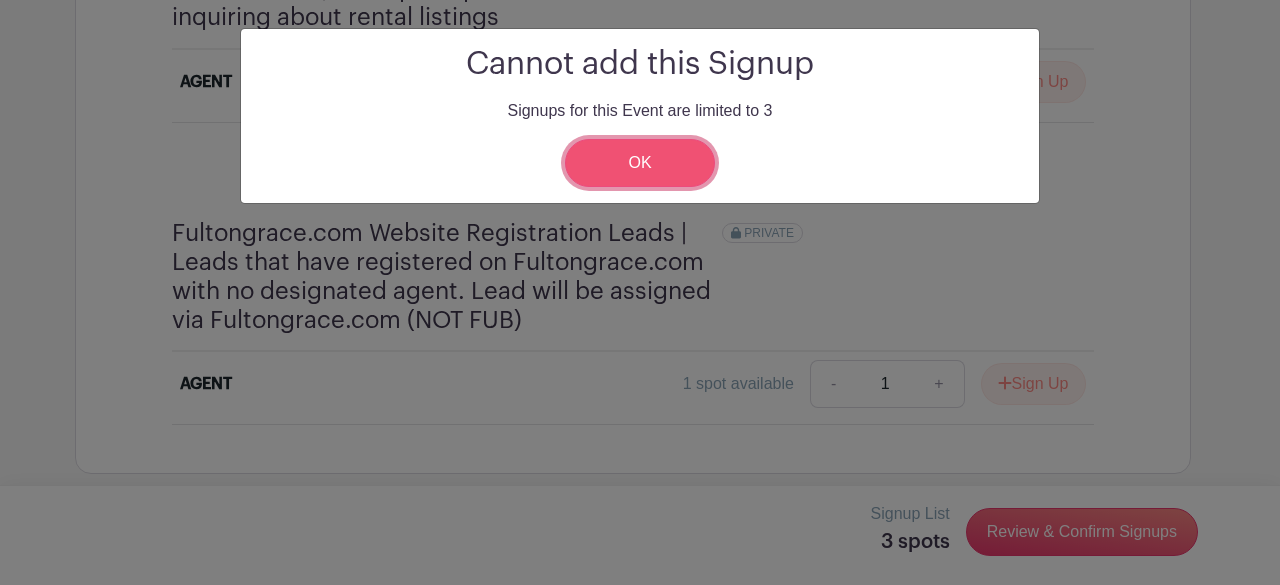 click on "OK" at bounding box center (640, 163) 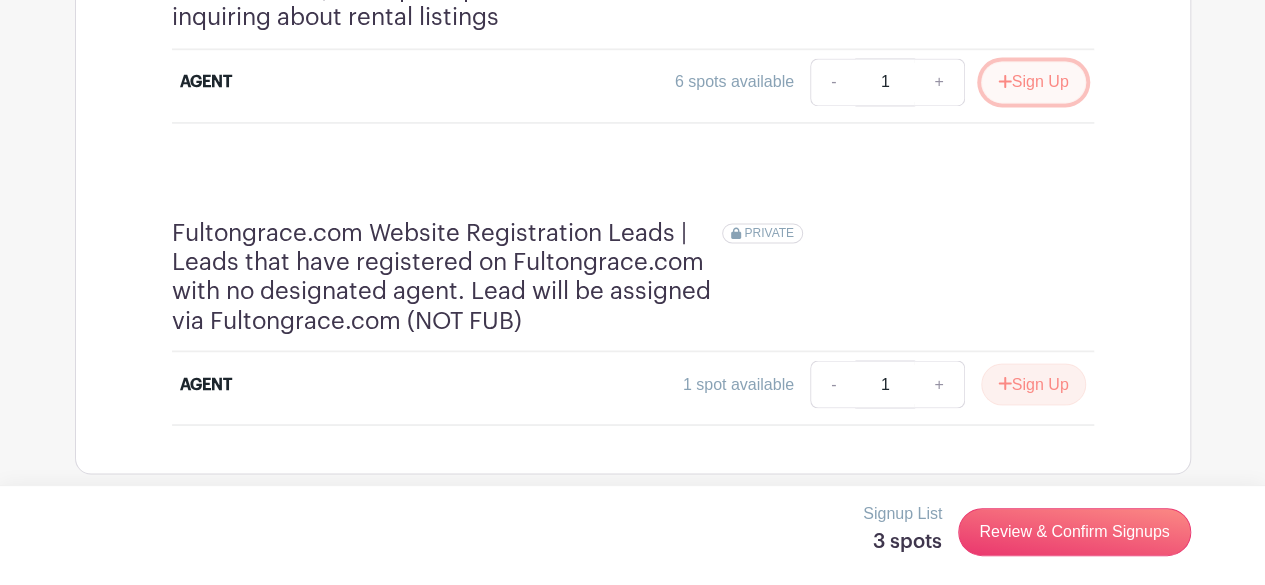 click on "Sign Up" at bounding box center [1033, 82] 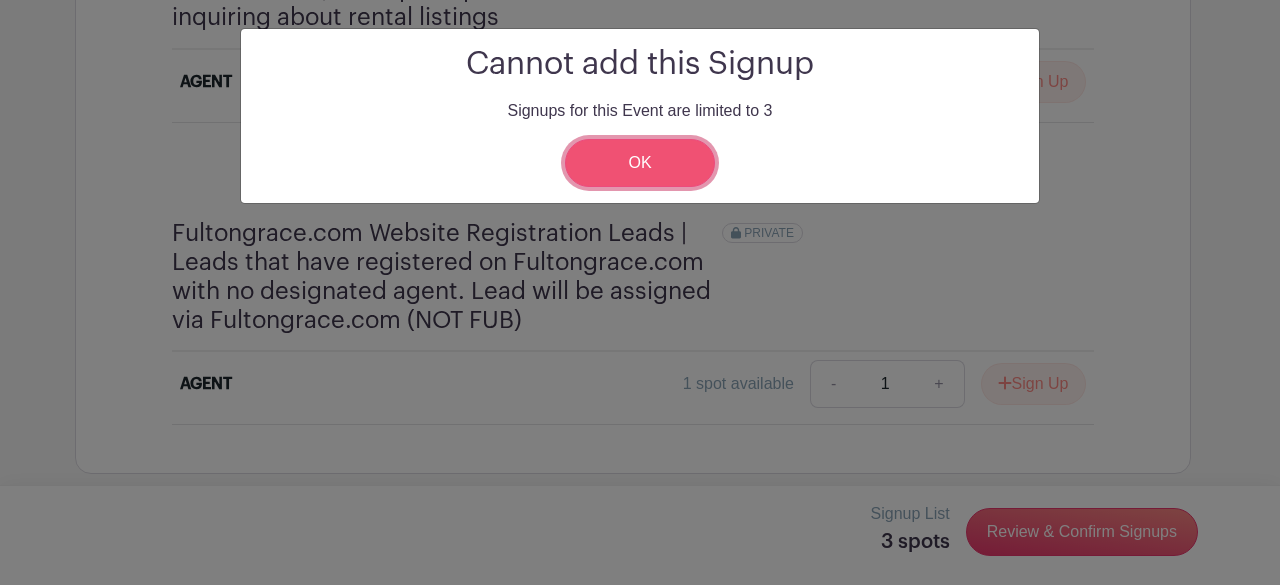 click on "OK" at bounding box center (640, 163) 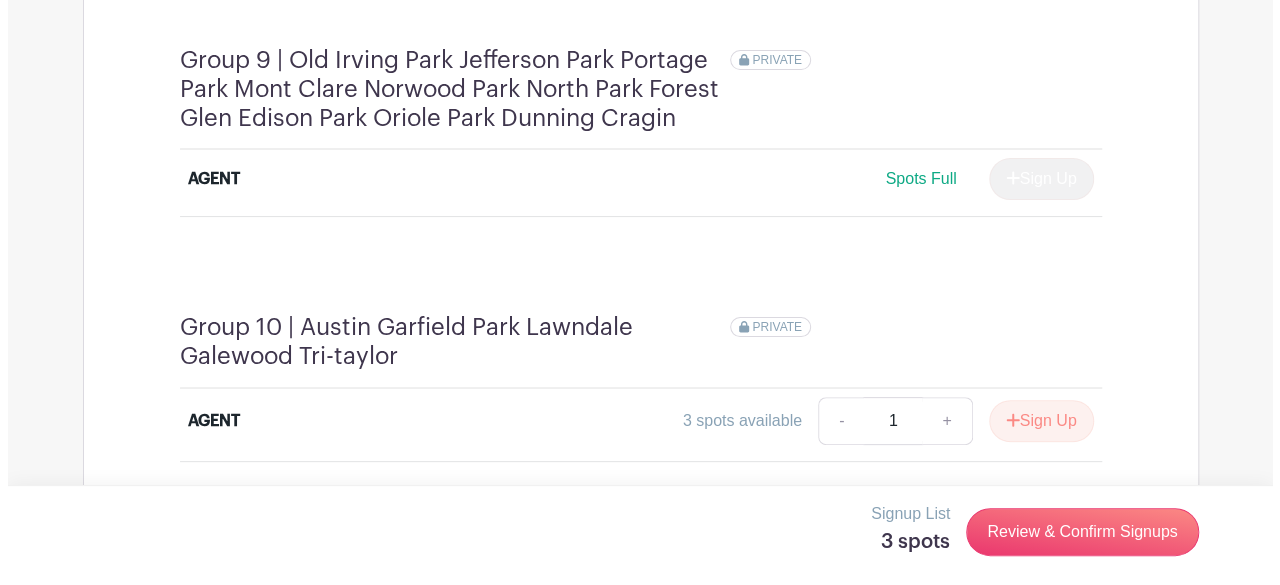 scroll, scrollTop: 3871, scrollLeft: 0, axis: vertical 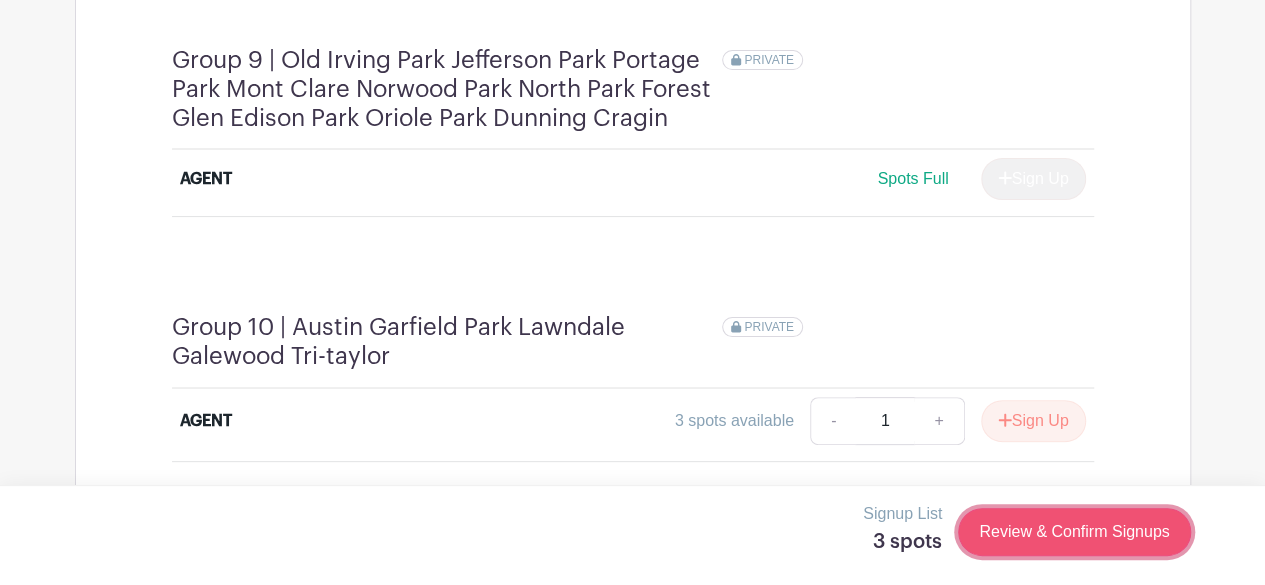 click on "Review & Confirm Signups" at bounding box center (1074, 532) 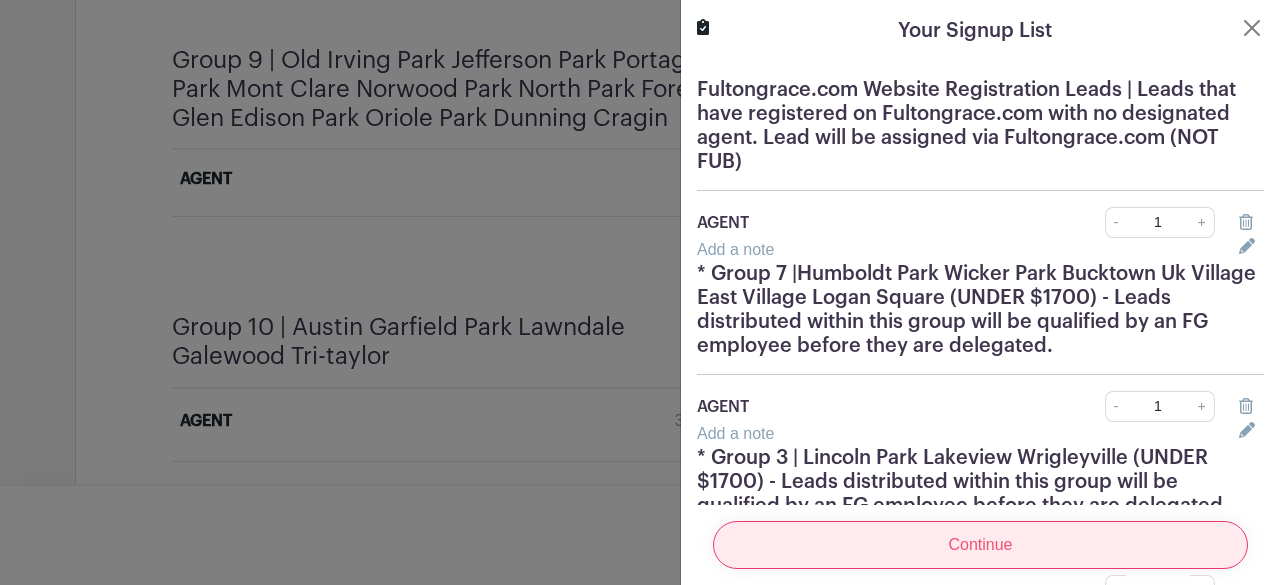 click on "Continue" at bounding box center (980, 545) 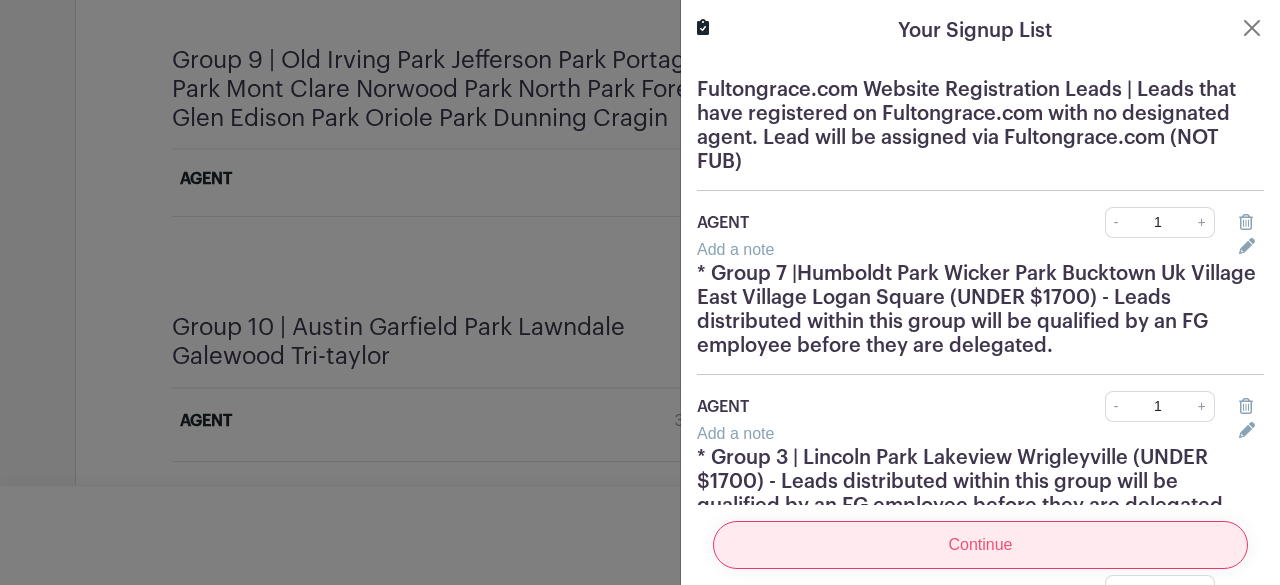 scroll, scrollTop: 36, scrollLeft: 0, axis: vertical 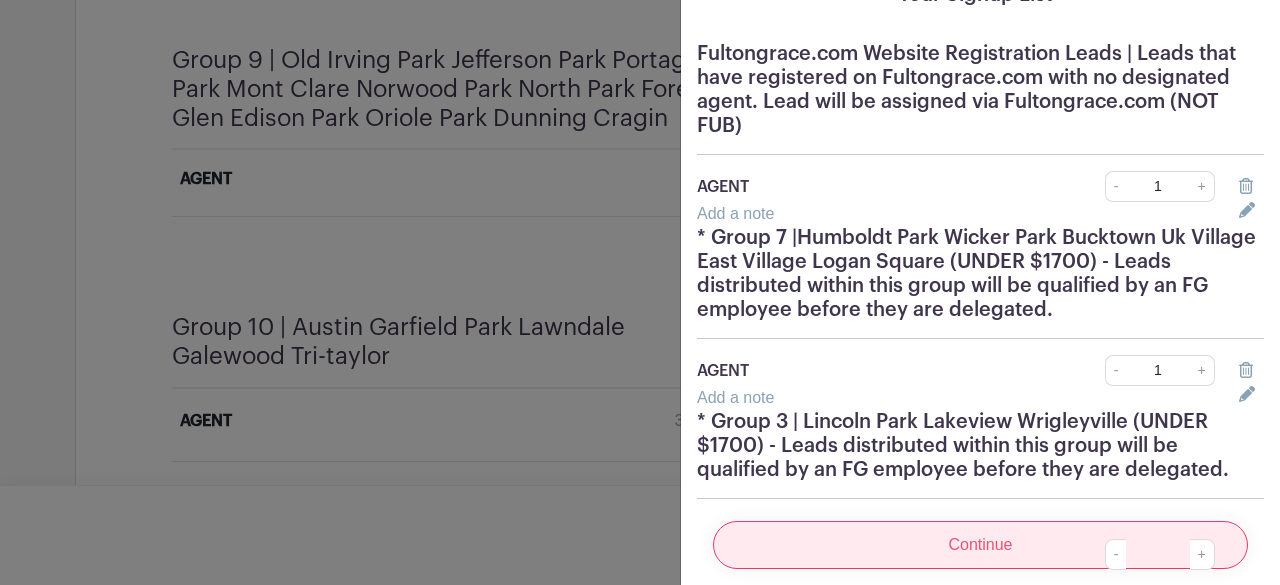 click on "Continue" at bounding box center [980, 545] 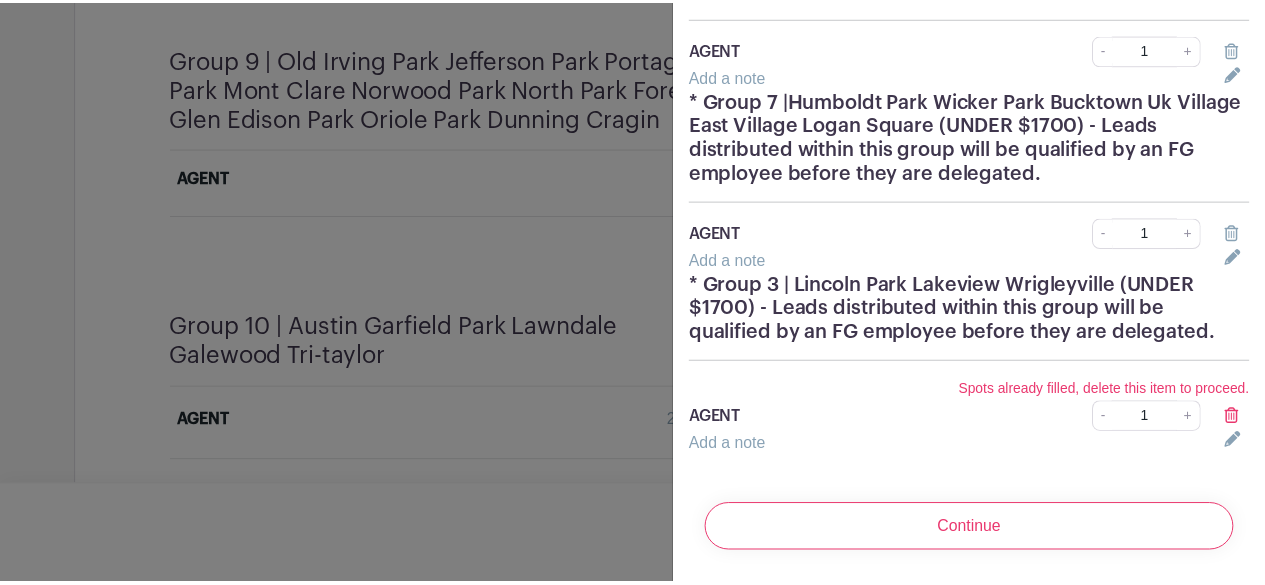 scroll, scrollTop: 0, scrollLeft: 0, axis: both 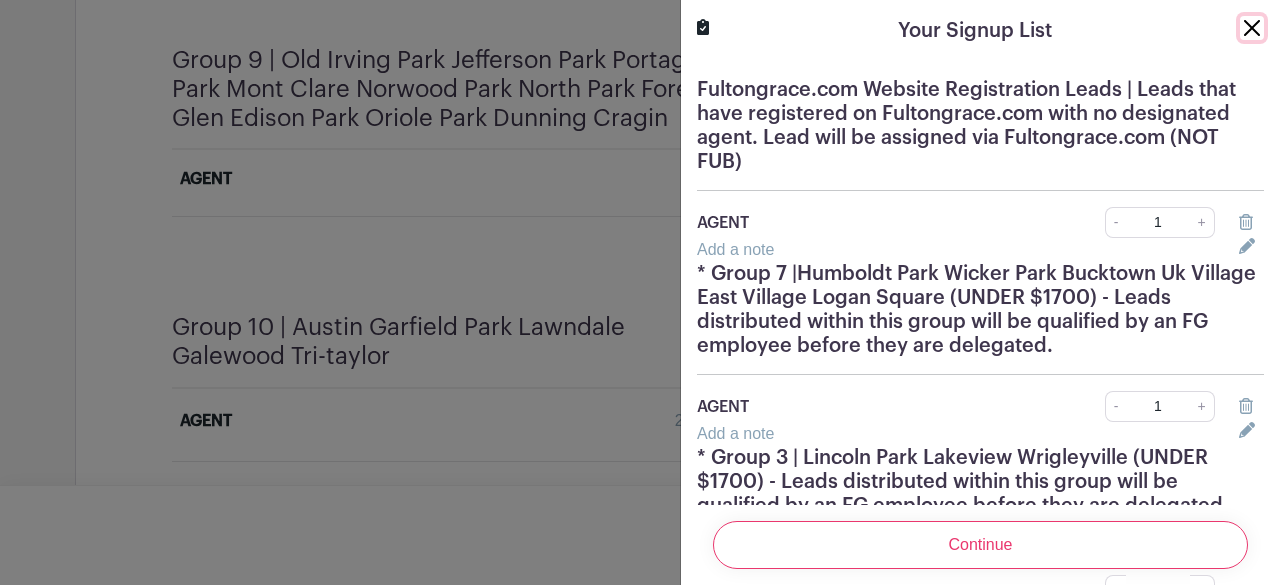 click at bounding box center (1252, 28) 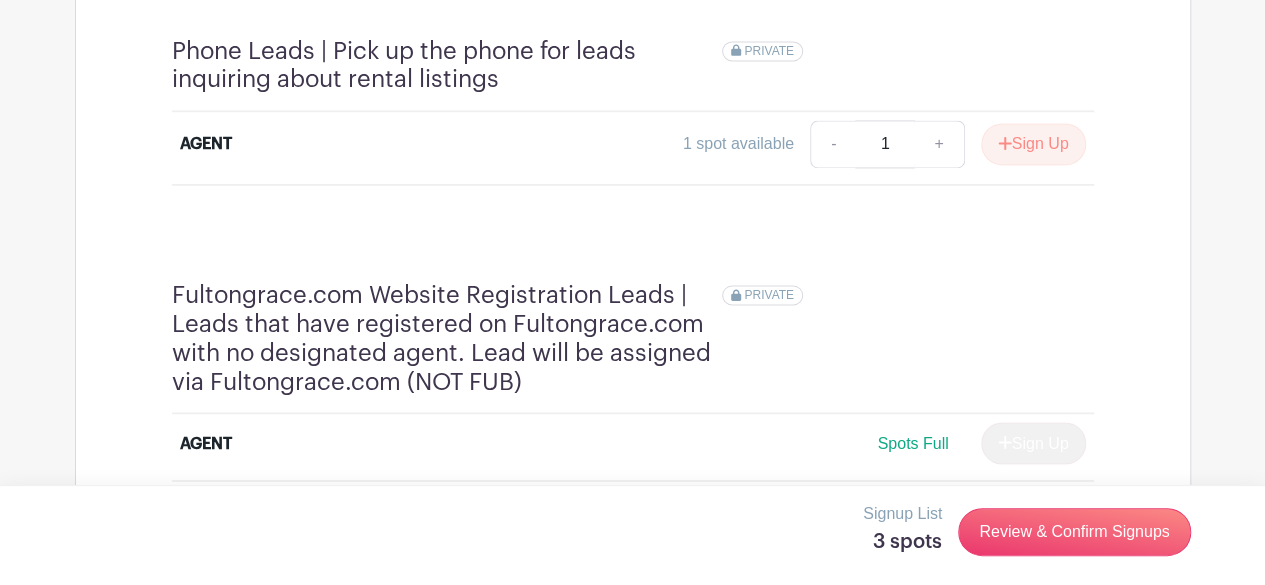 scroll, scrollTop: 5286, scrollLeft: 0, axis: vertical 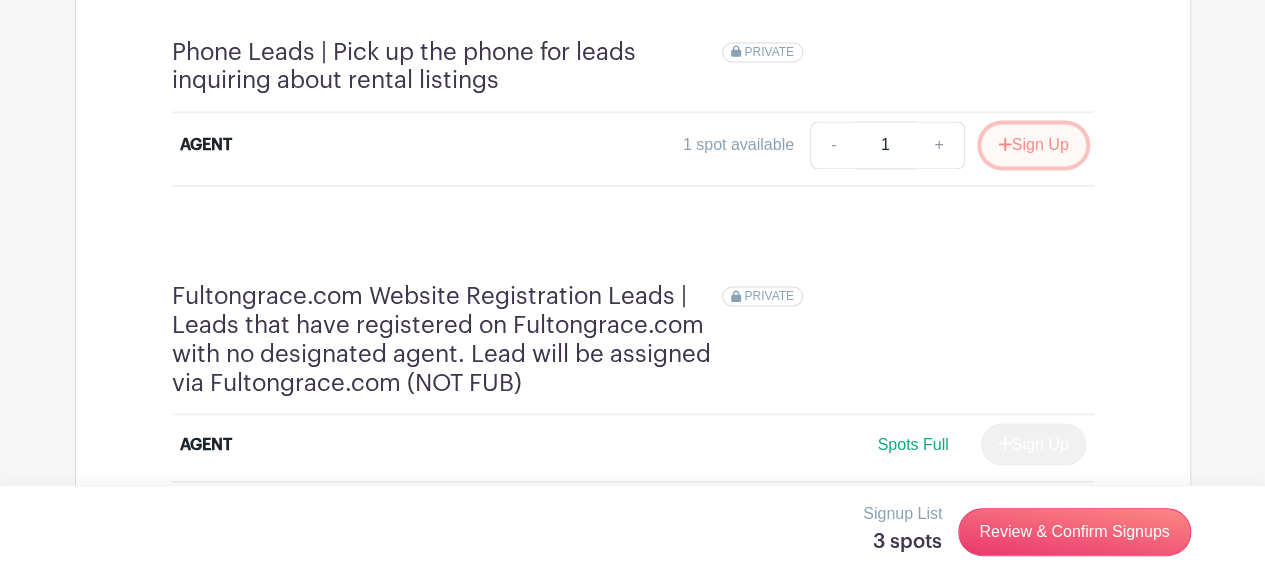 click on "Sign Up" at bounding box center [1033, 145] 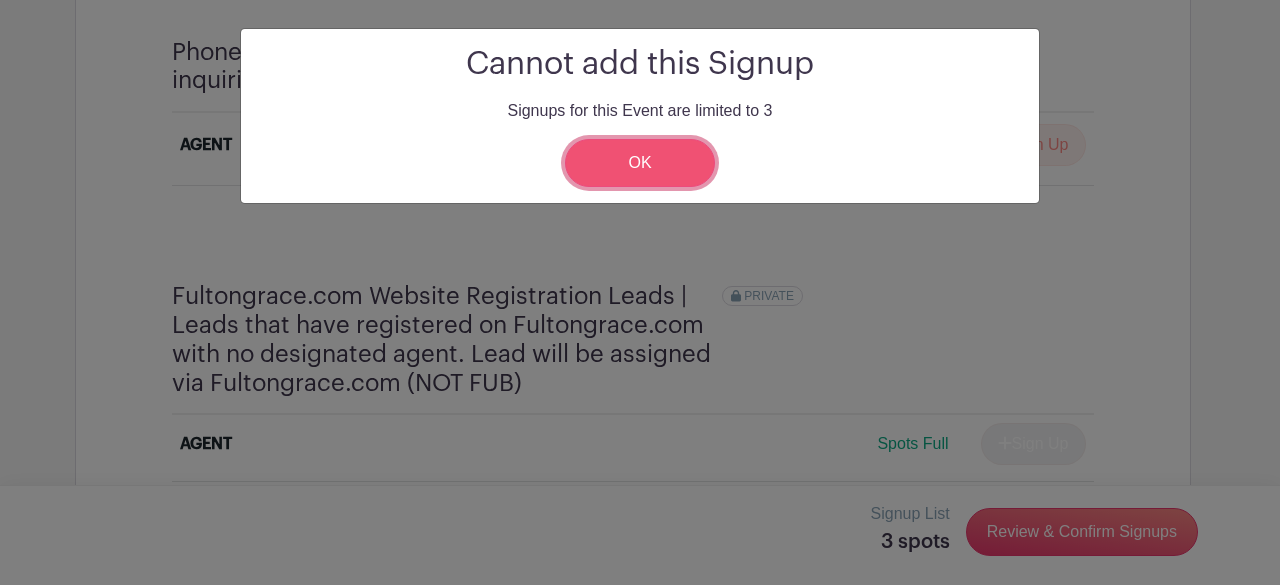 click on "OK" at bounding box center (640, 163) 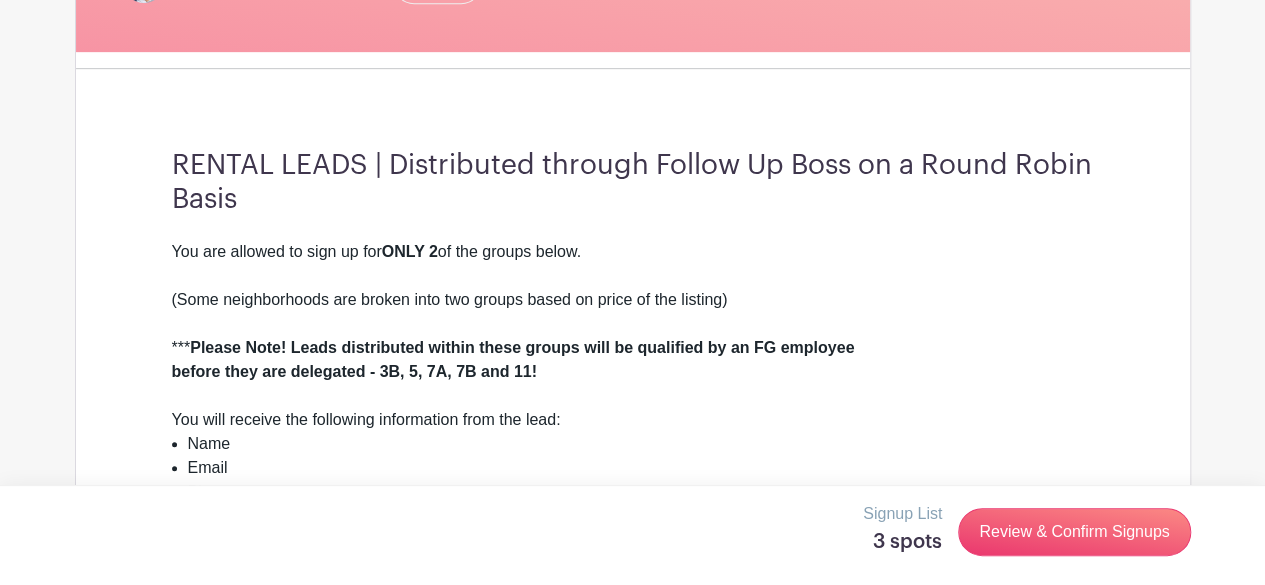 scroll, scrollTop: 0, scrollLeft: 0, axis: both 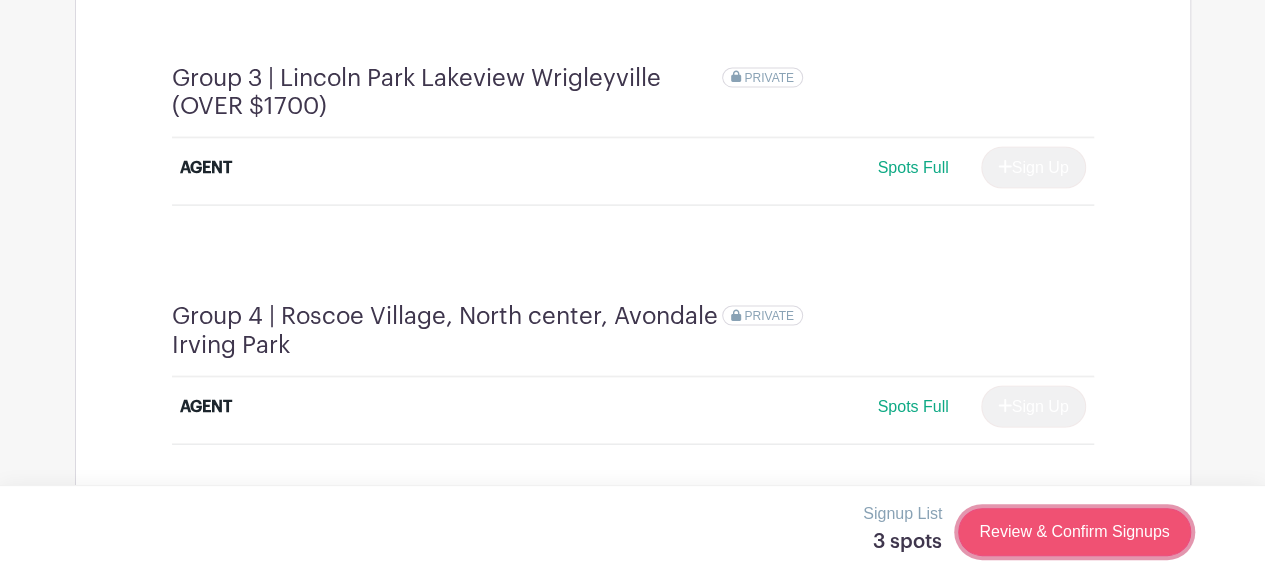 click on "Review & Confirm Signups" at bounding box center (1074, 532) 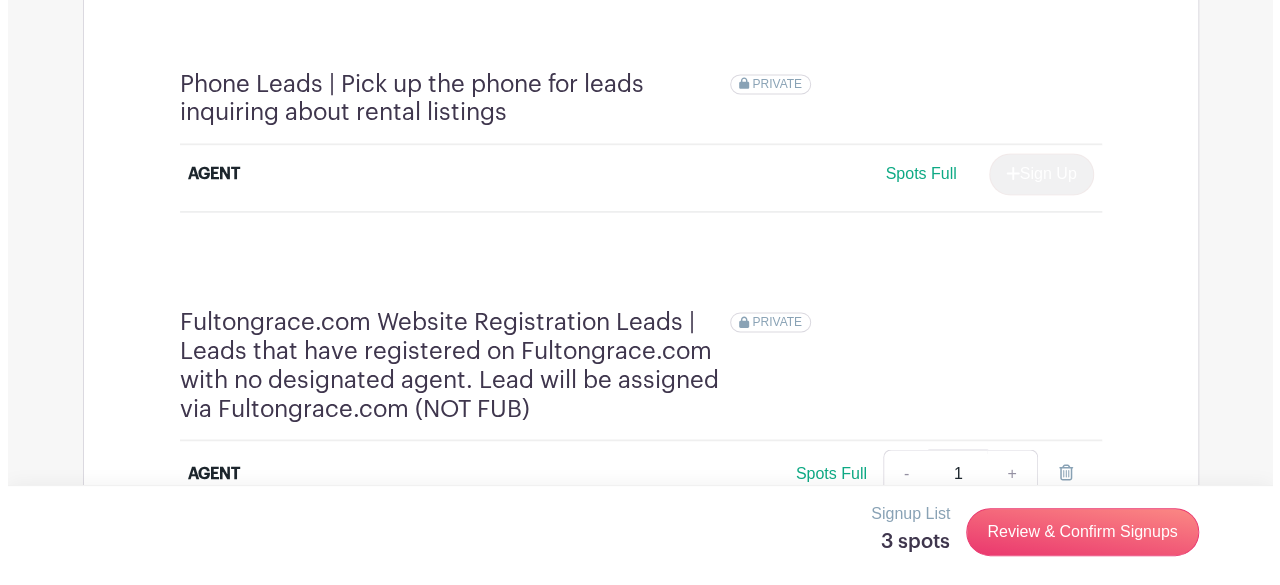 scroll, scrollTop: 5264, scrollLeft: 0, axis: vertical 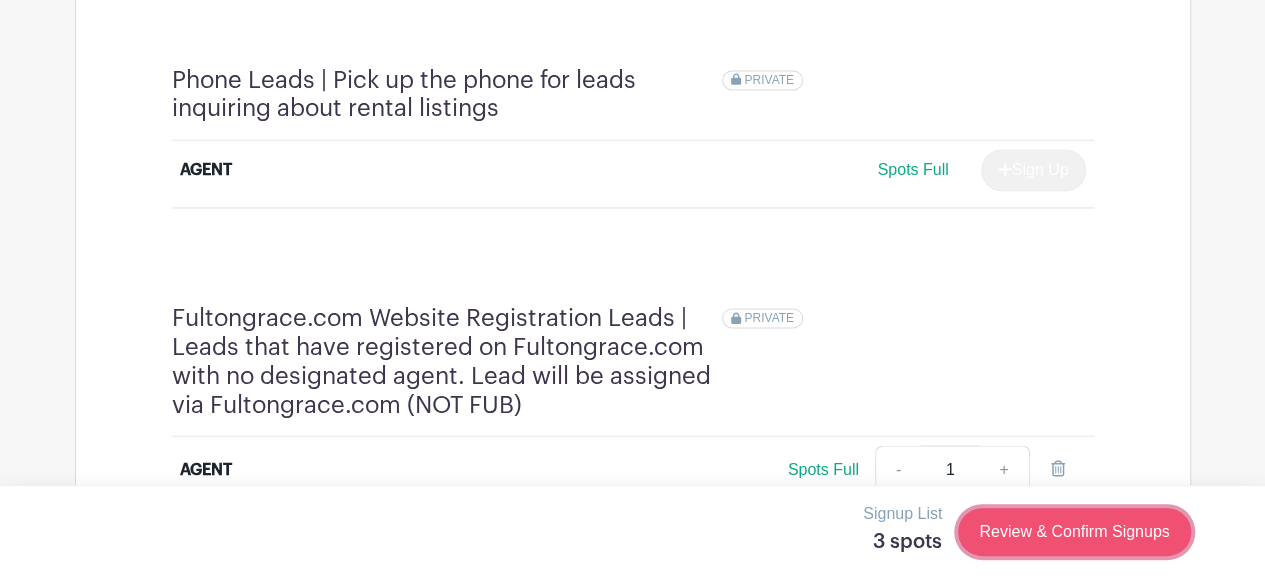 click on "Review & Confirm Signups" at bounding box center (1074, 532) 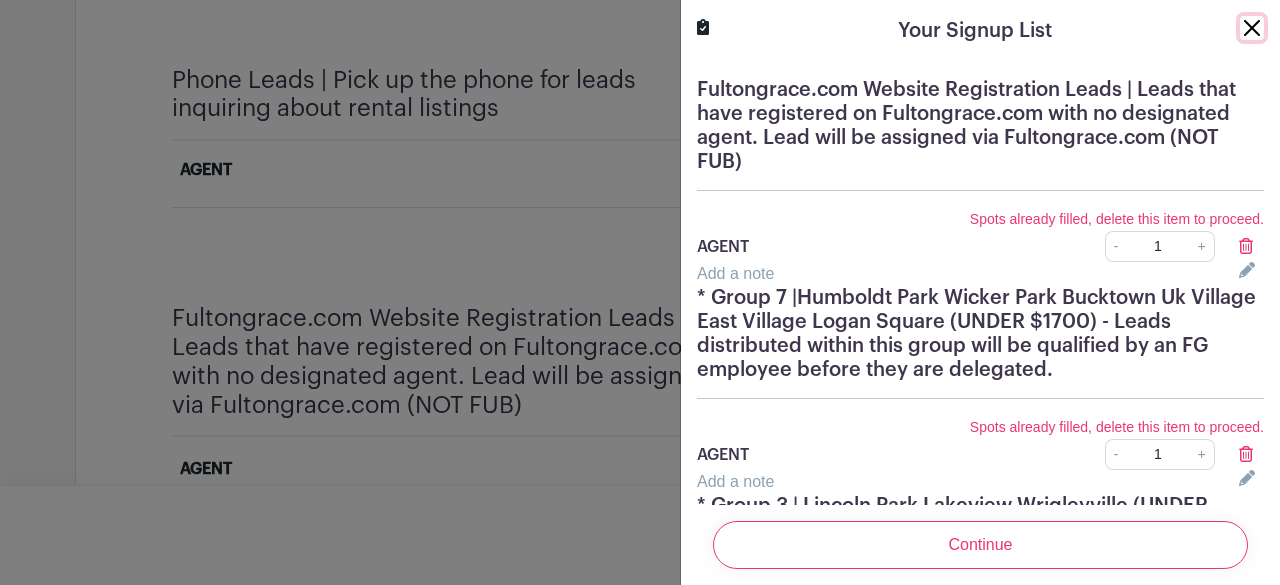 click at bounding box center [1252, 28] 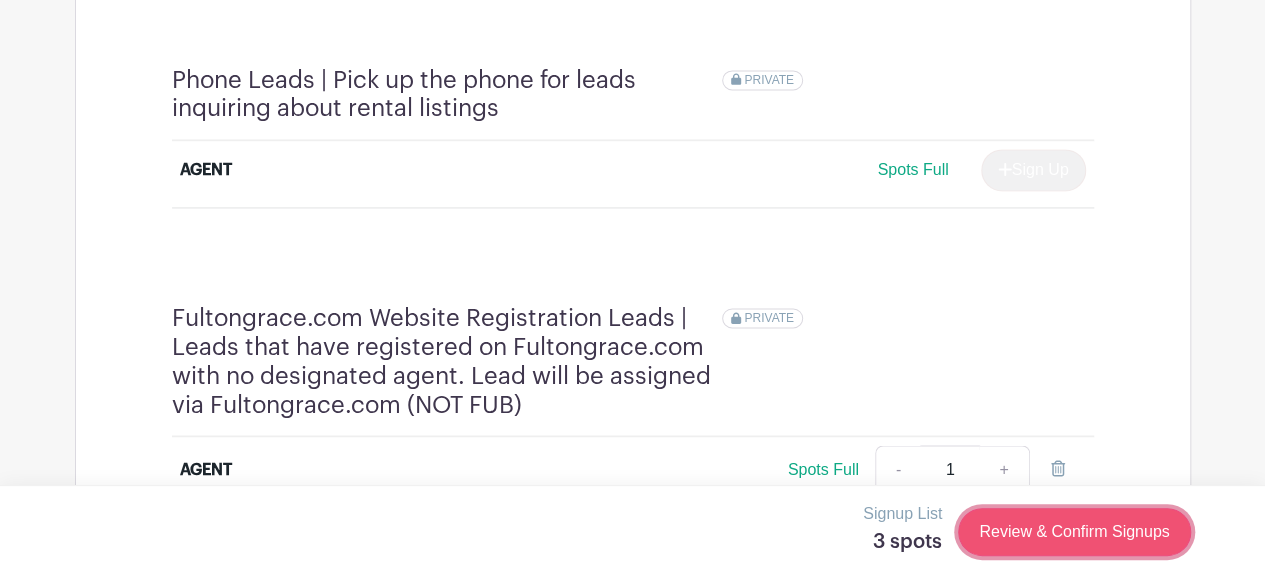 click on "Review & Confirm Signups" at bounding box center [1074, 532] 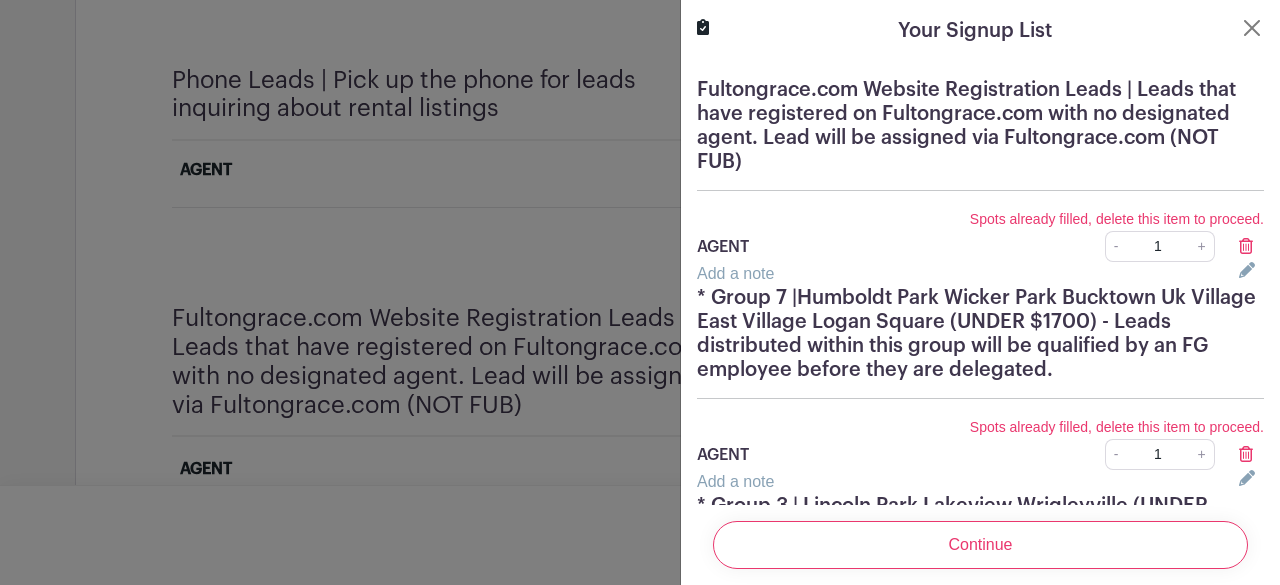 click 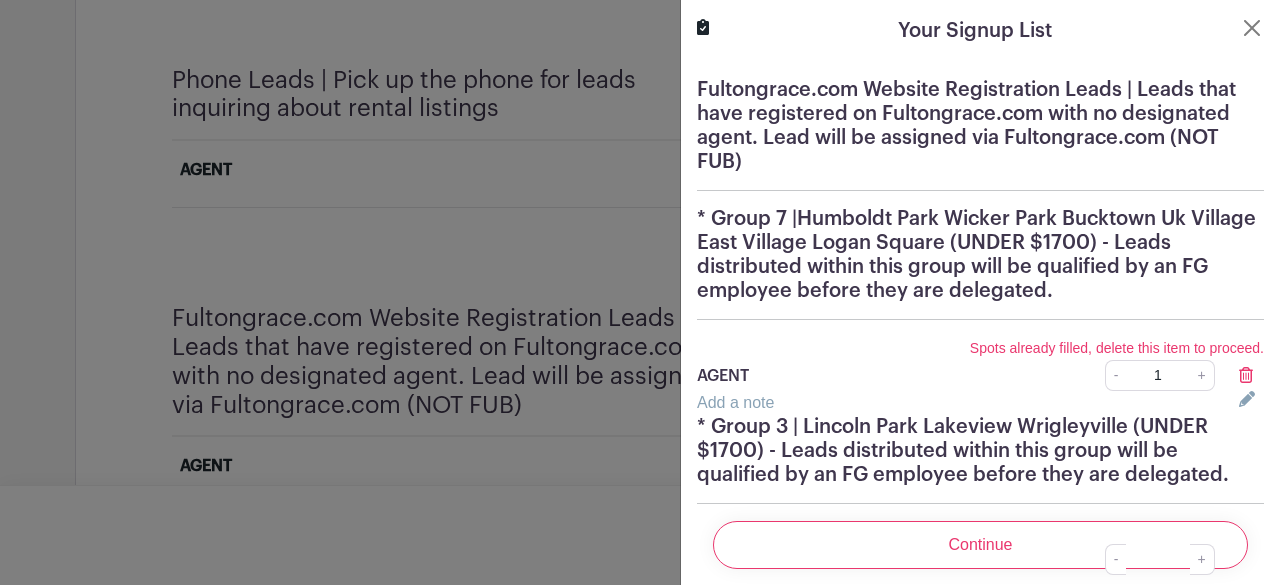 click on "* Group 7 |Humboldt Park Wicker Park Bucktown Uk Village East Village Logan Square (UNDER $1700) - Leads distributed within this group will be qualified by an FG employee before they are delegated." at bounding box center (980, 255) 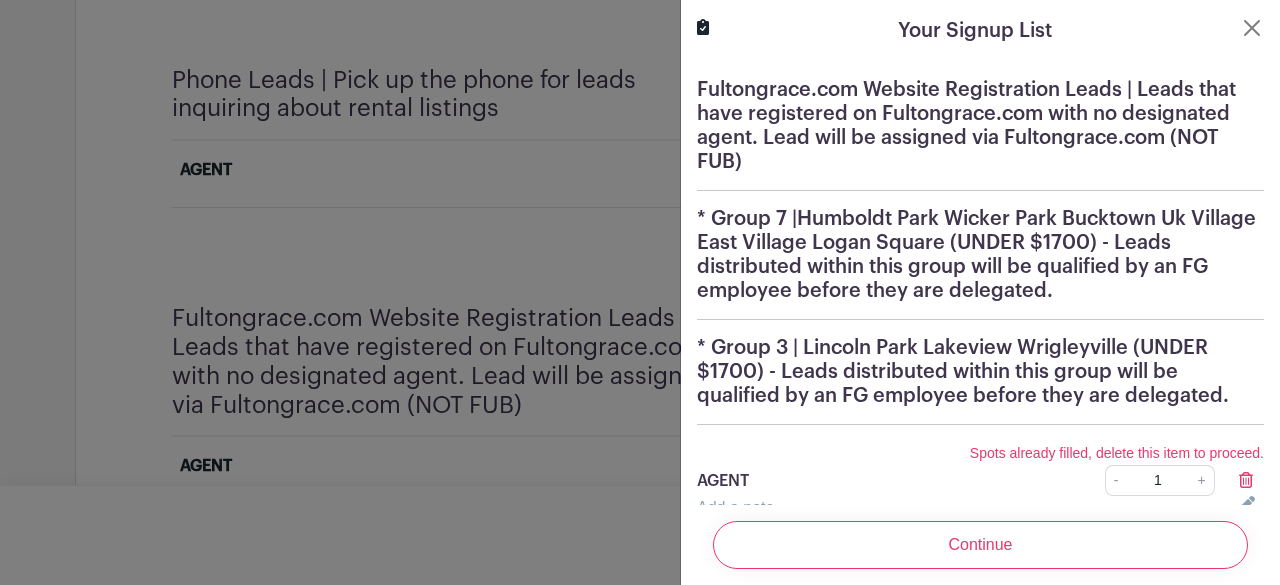 click 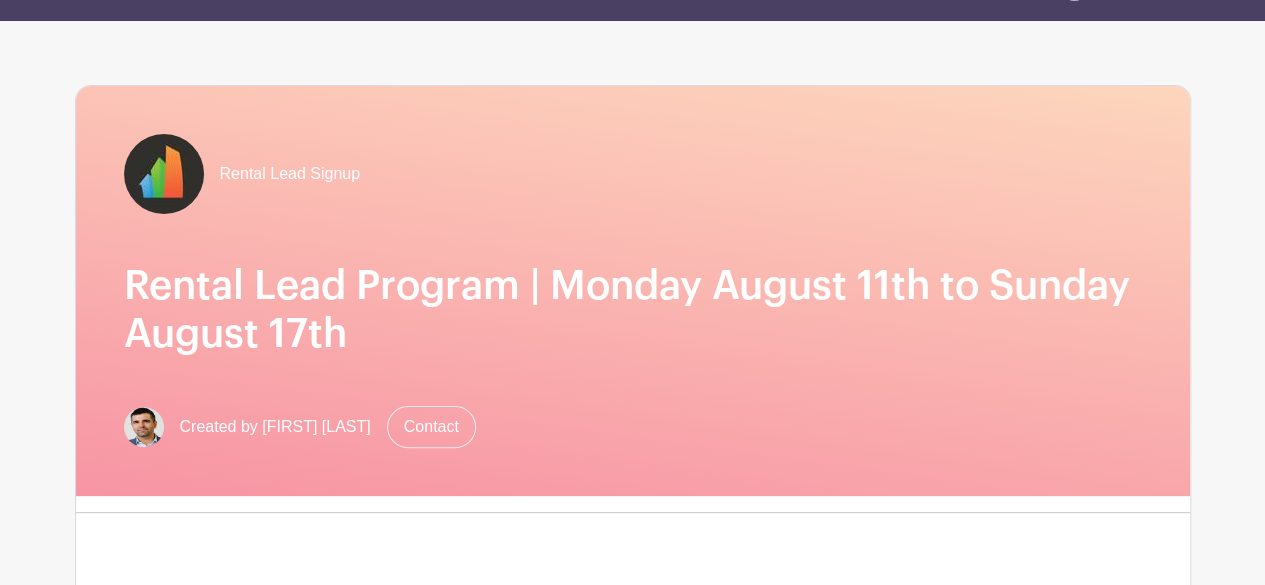 scroll, scrollTop: 0, scrollLeft: 0, axis: both 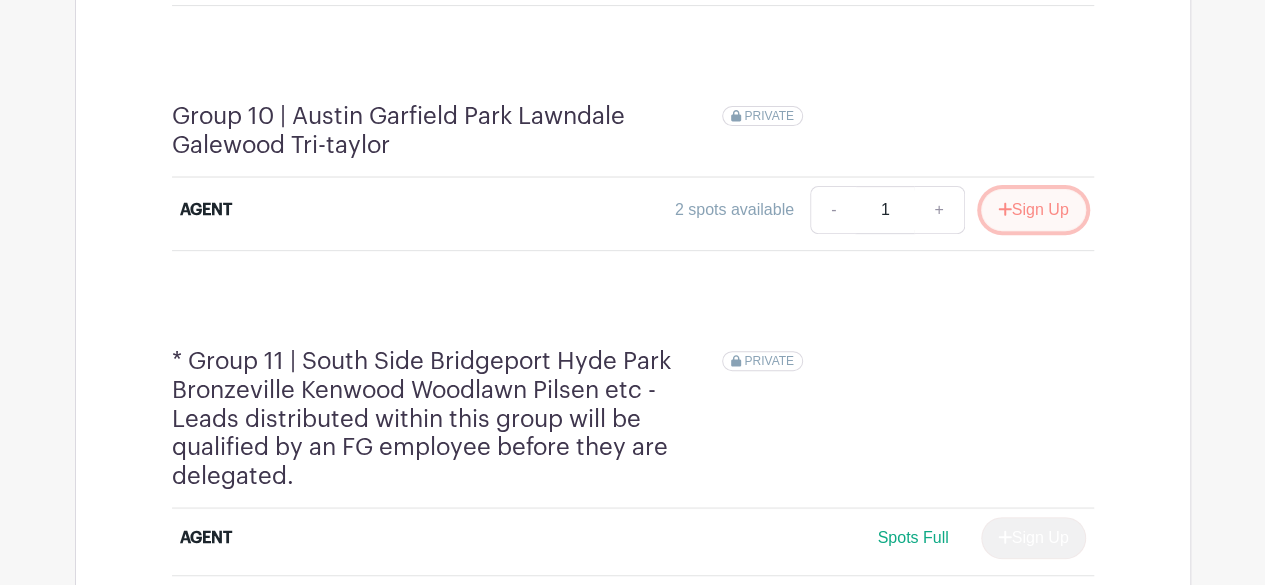 click on "Sign Up" at bounding box center (1033, 210) 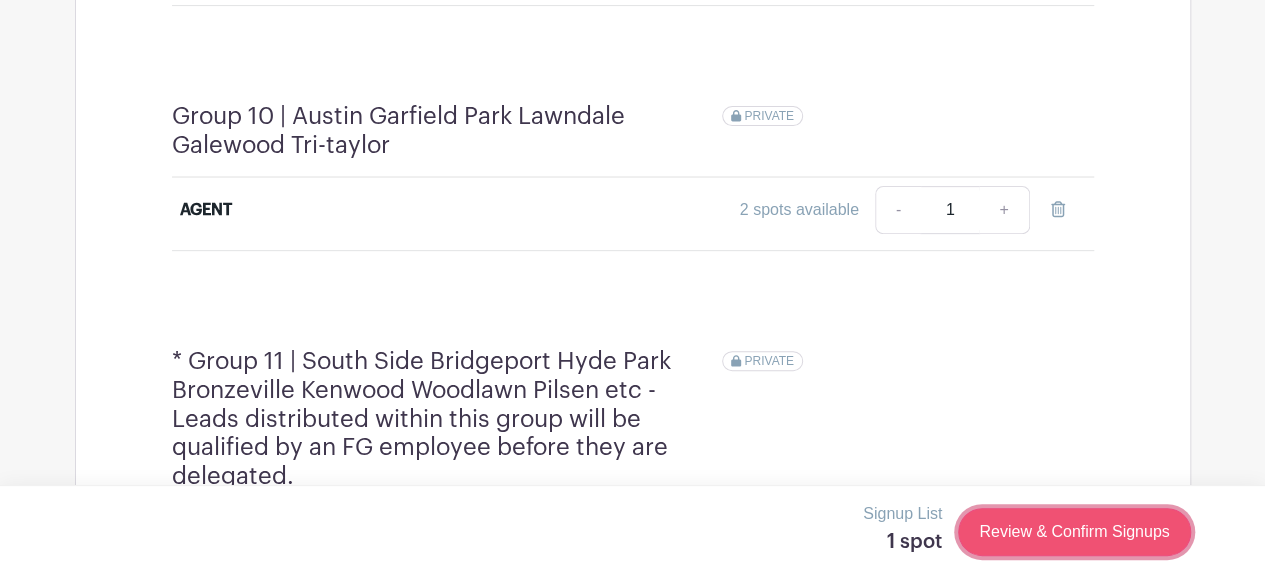click on "Review & Confirm Signups" at bounding box center (1074, 532) 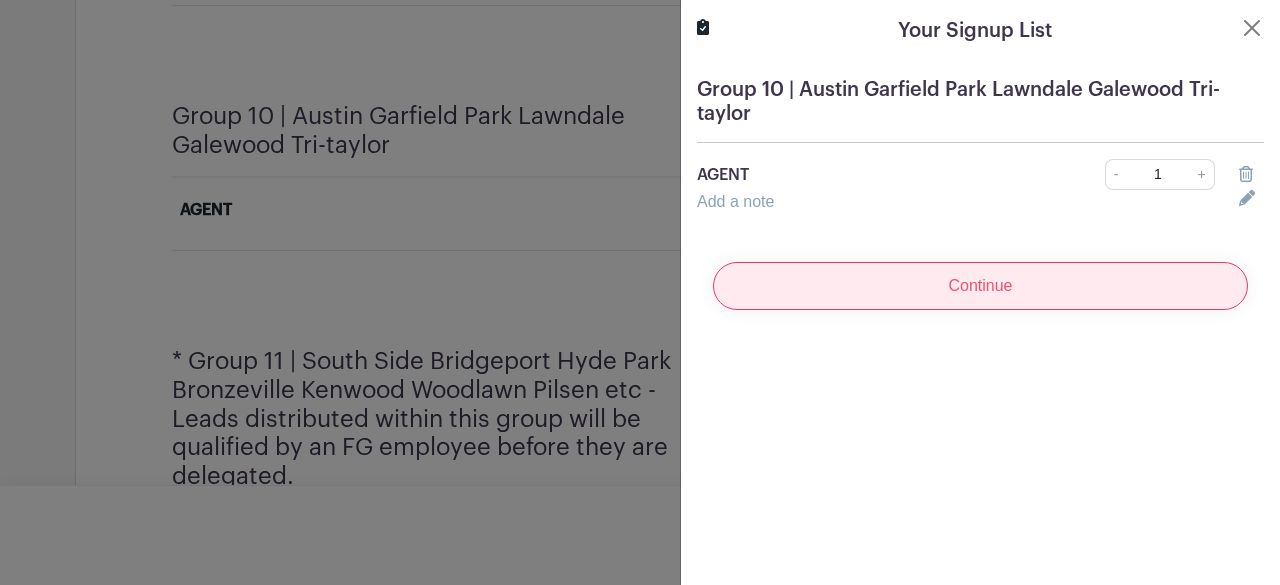 click on "Continue" at bounding box center (980, 286) 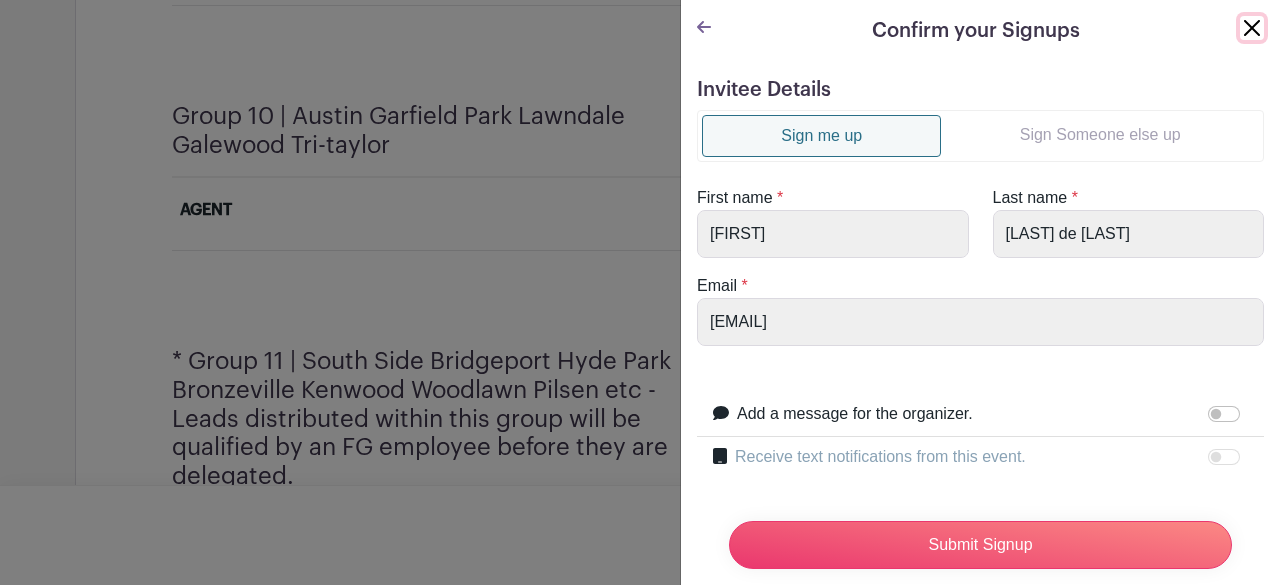 click at bounding box center (1252, 28) 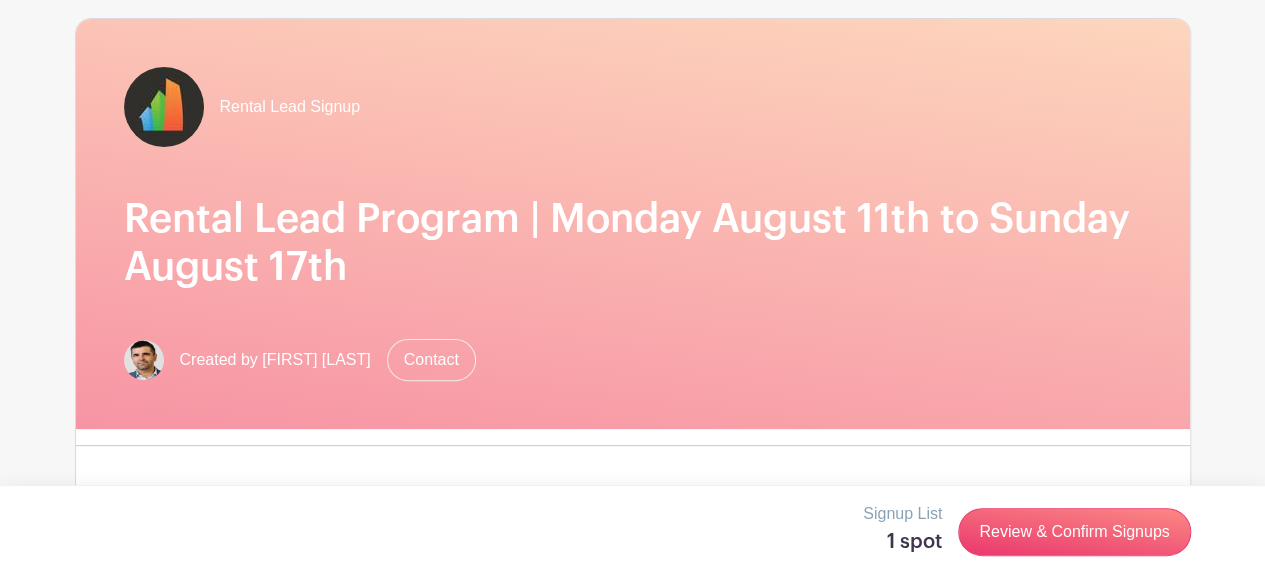 scroll, scrollTop: 0, scrollLeft: 0, axis: both 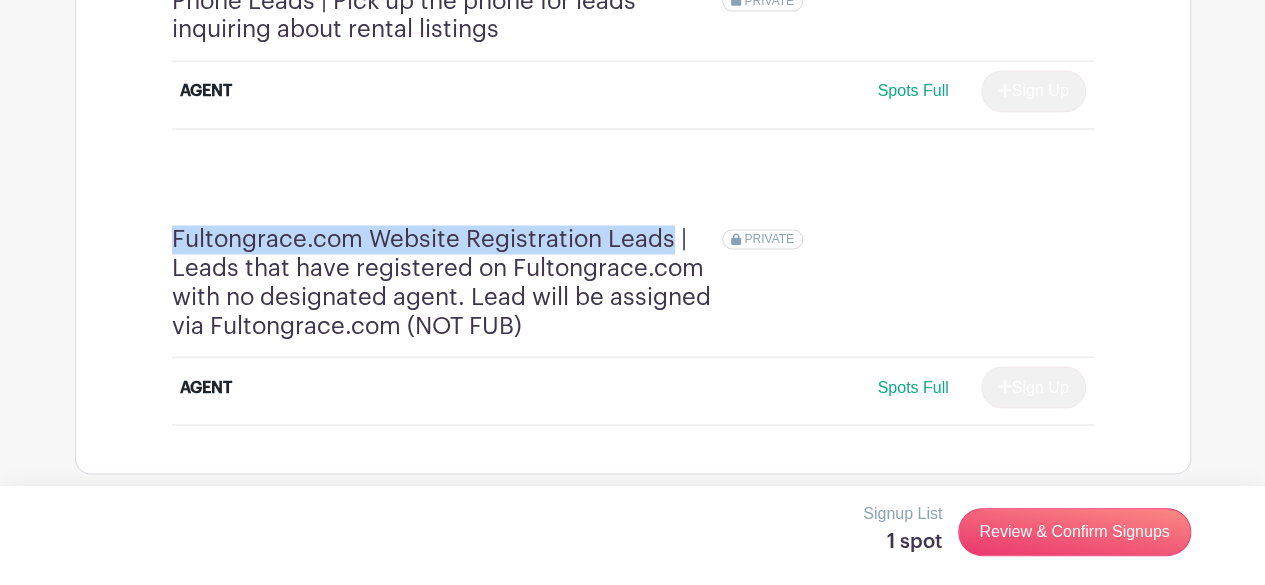 drag, startPoint x: 668, startPoint y: 227, endPoint x: 168, endPoint y: 234, distance: 500.049 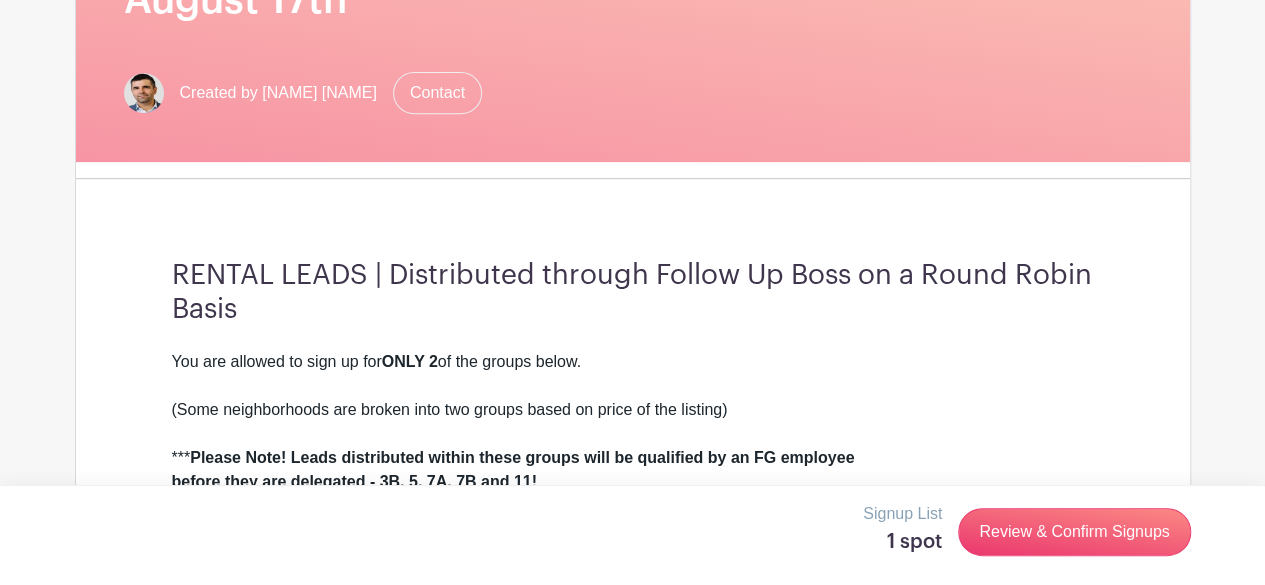 scroll, scrollTop: 363, scrollLeft: 0, axis: vertical 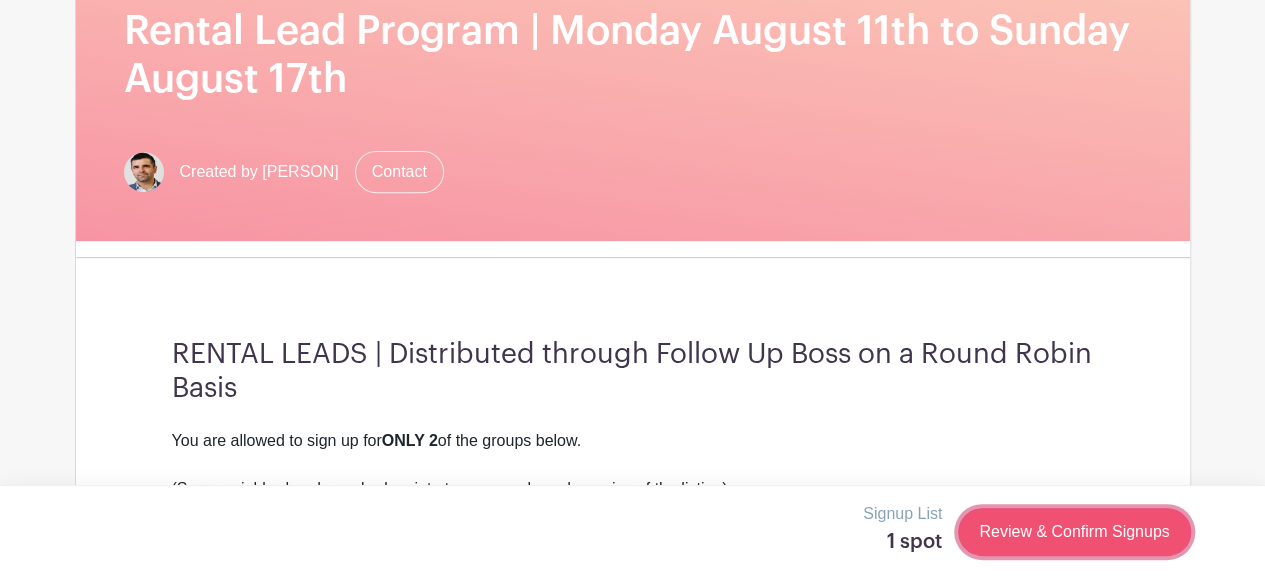 click on "Review & Confirm Signups" at bounding box center (1074, 532) 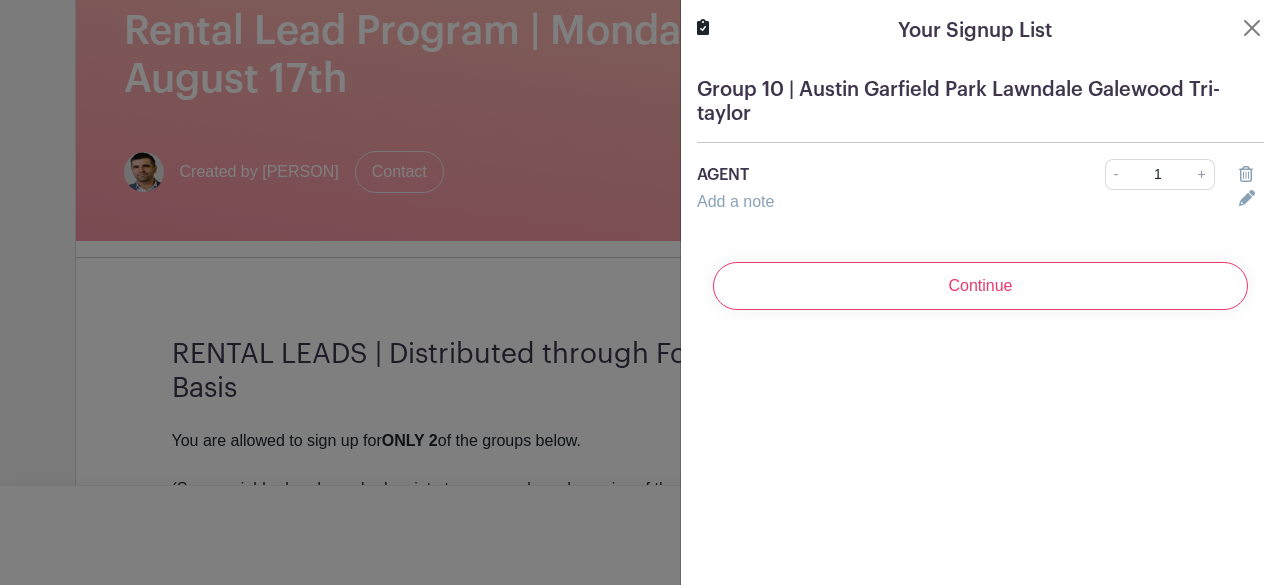 click 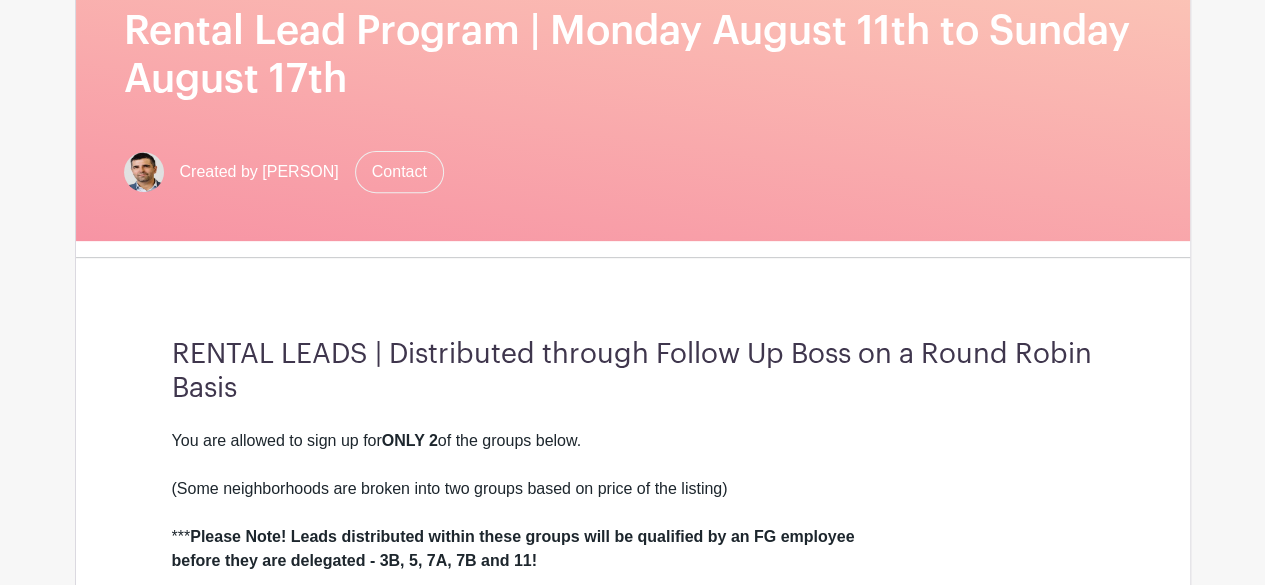 click on "Groups
All Groups
[PERSON]'s Events
My Signups
Event Invites
My account
Logout
Rental Lead Signup" at bounding box center [632, 3143] 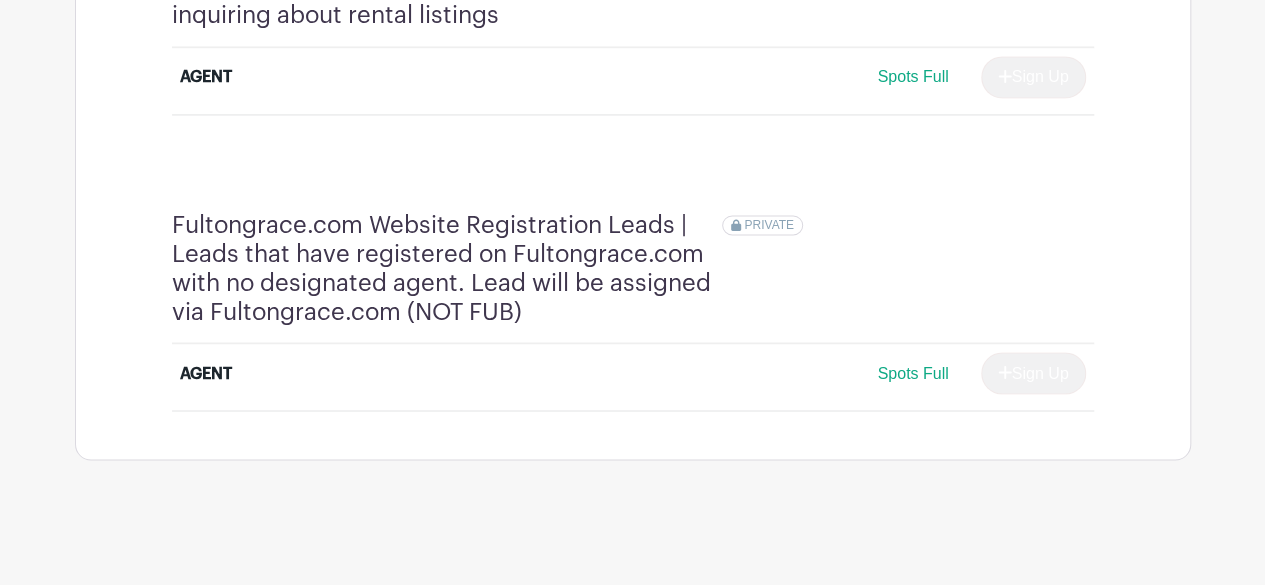 scroll, scrollTop: 5331, scrollLeft: 0, axis: vertical 